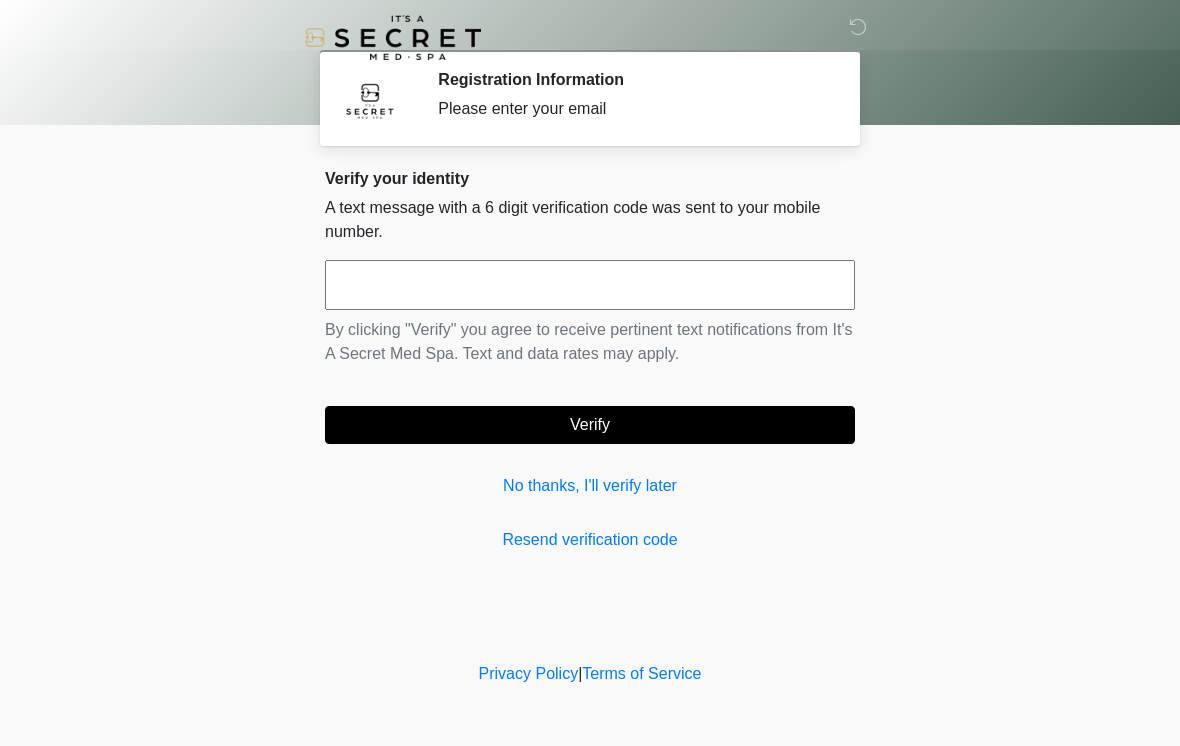 scroll, scrollTop: 0, scrollLeft: 0, axis: both 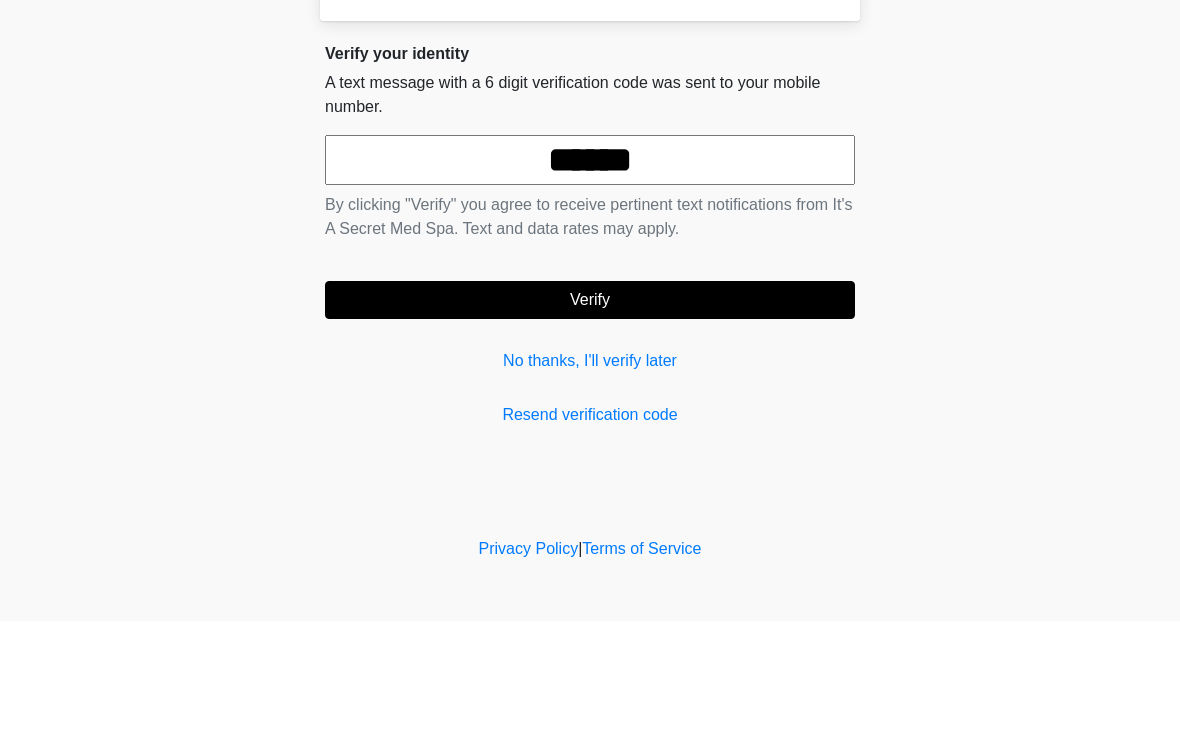 type on "******" 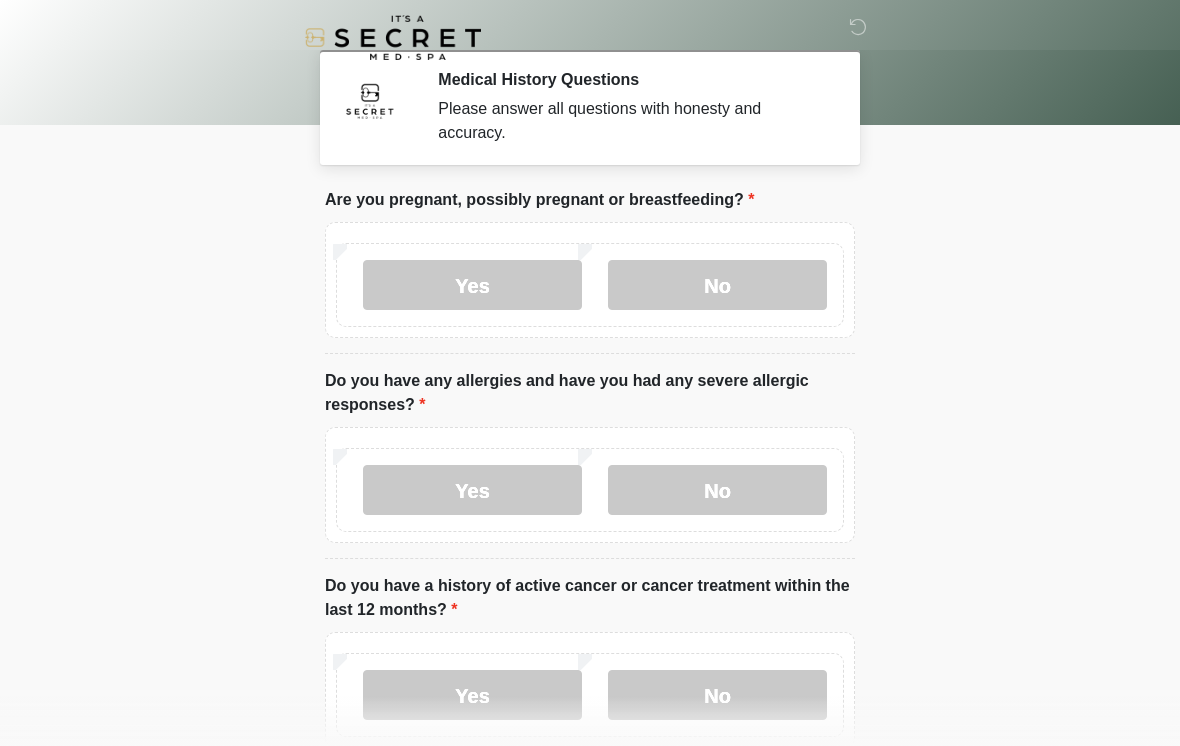 click on "No" at bounding box center [717, 285] 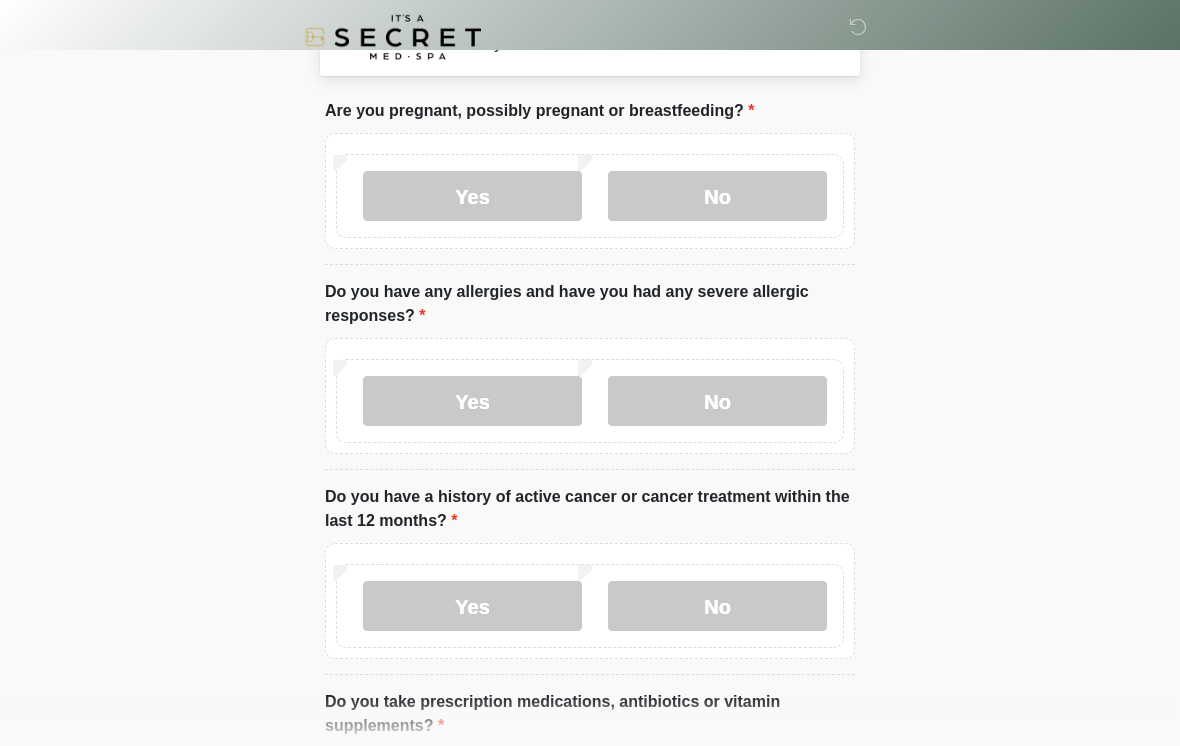 click on "No" at bounding box center (717, 607) 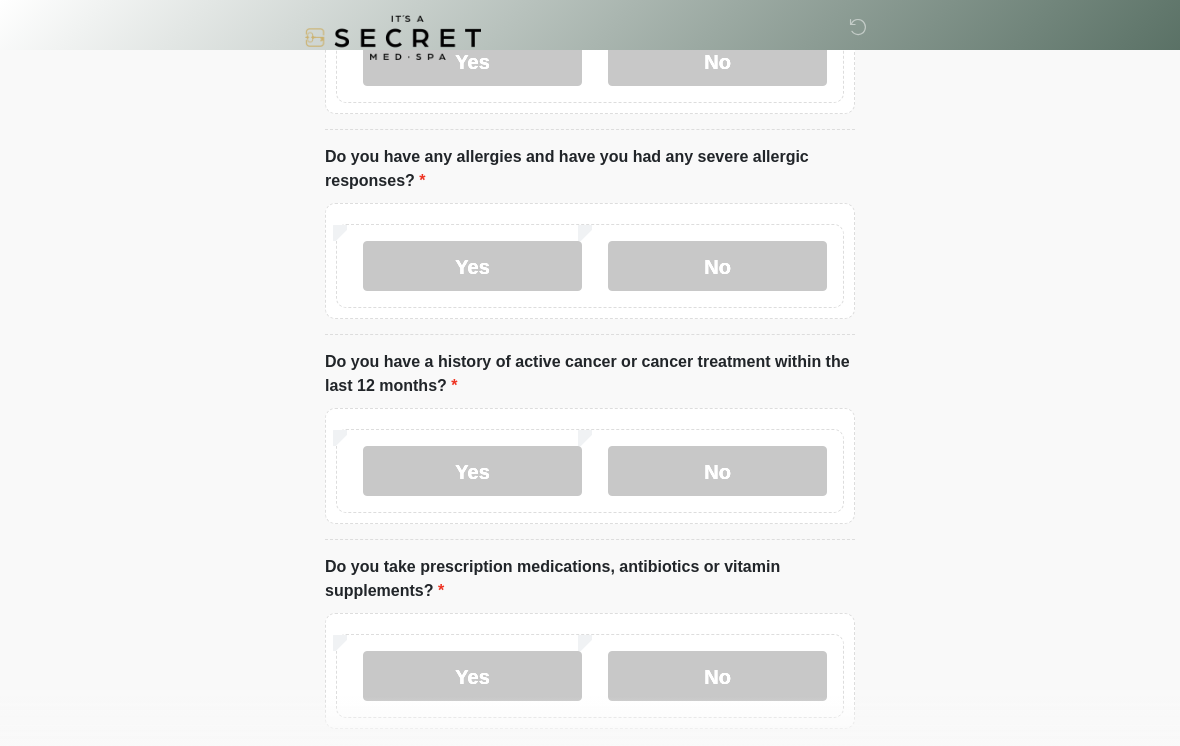 scroll, scrollTop: 268, scrollLeft: 0, axis: vertical 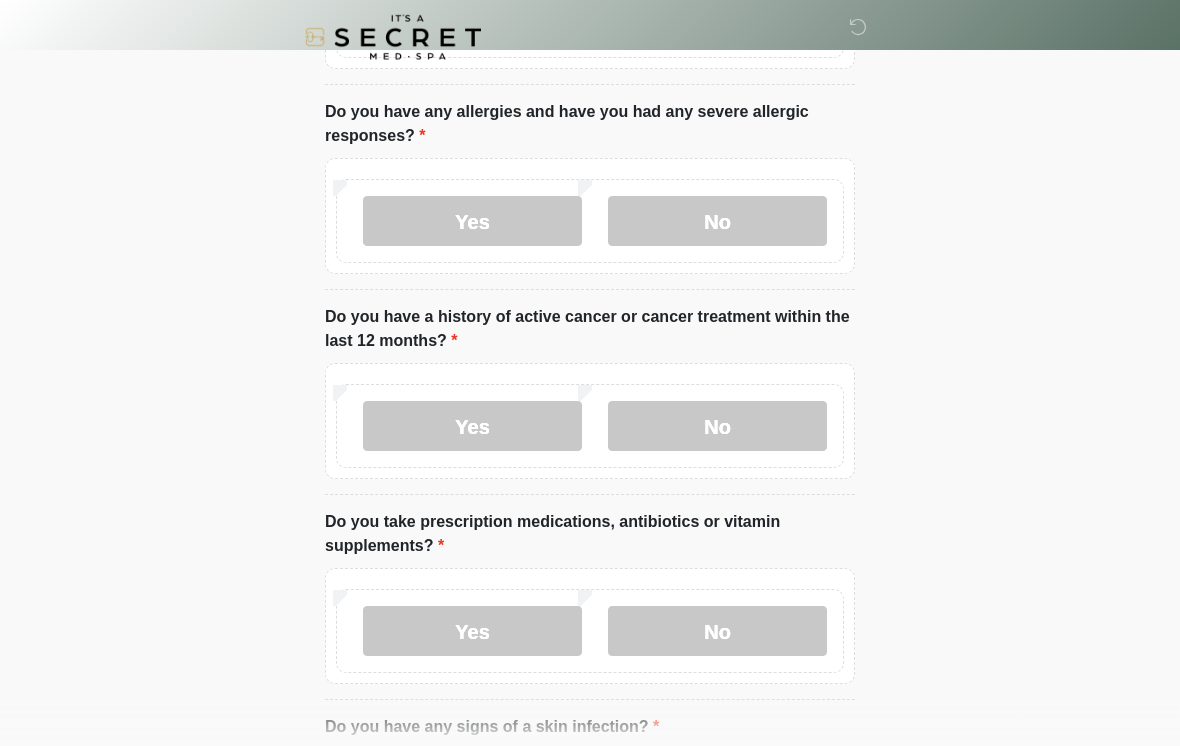 click on "Yes" at bounding box center [472, 632] 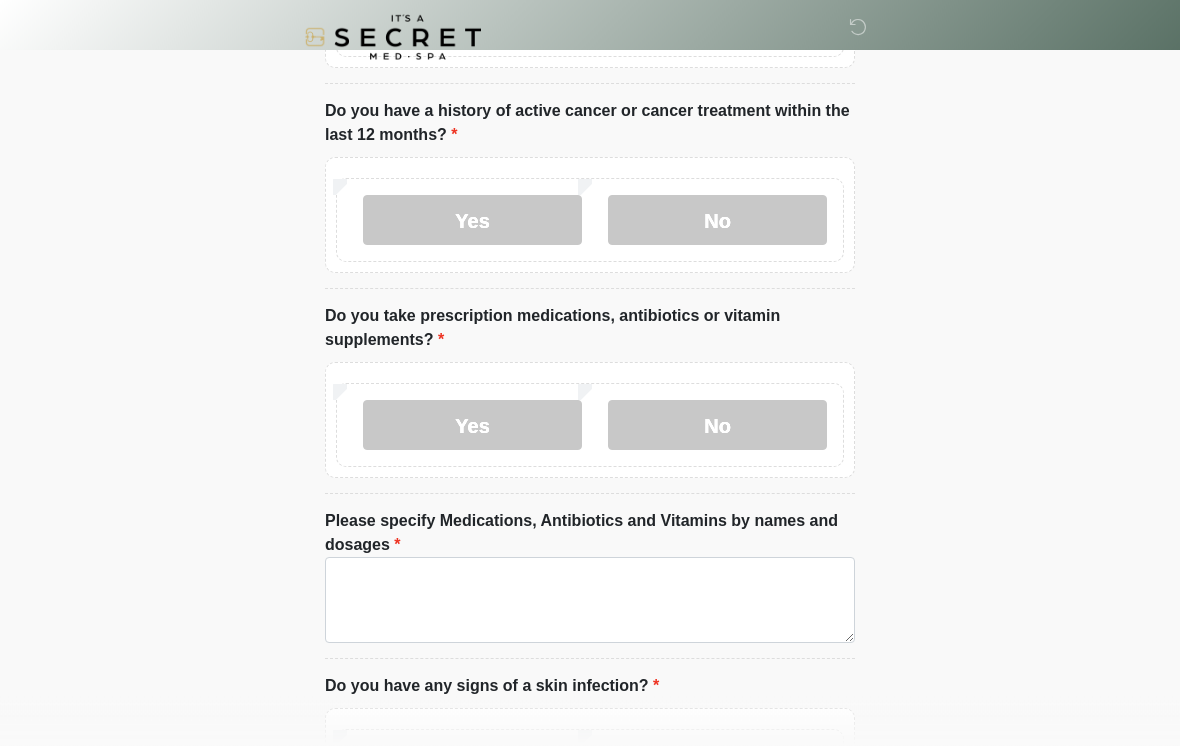 scroll, scrollTop: 477, scrollLeft: 0, axis: vertical 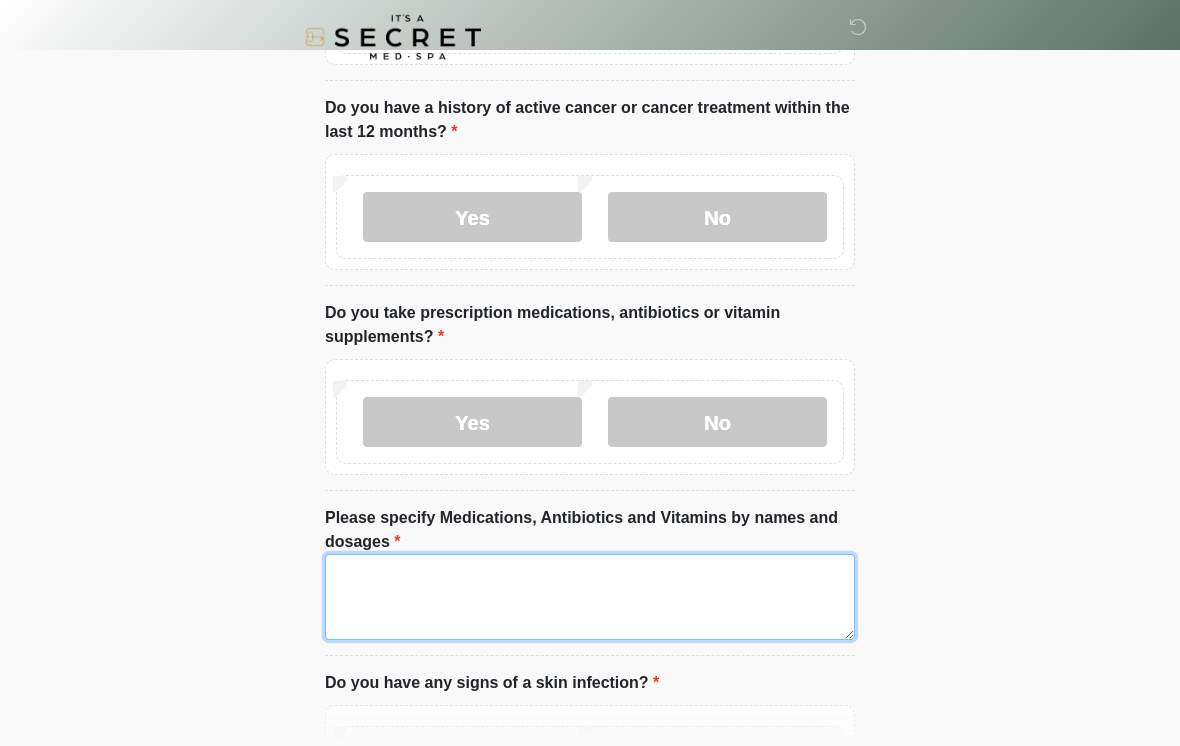 click on "Please specify Medications, Antibiotics and Vitamins by names and dosages" at bounding box center [590, 598] 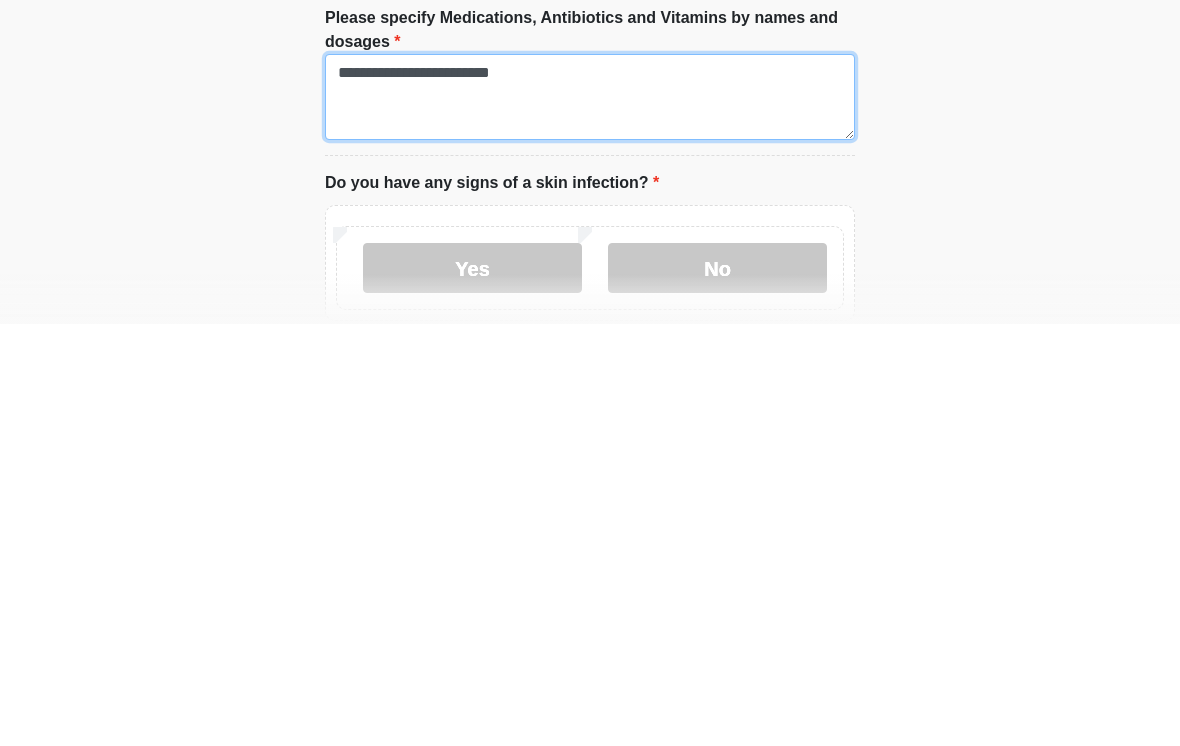 type on "**********" 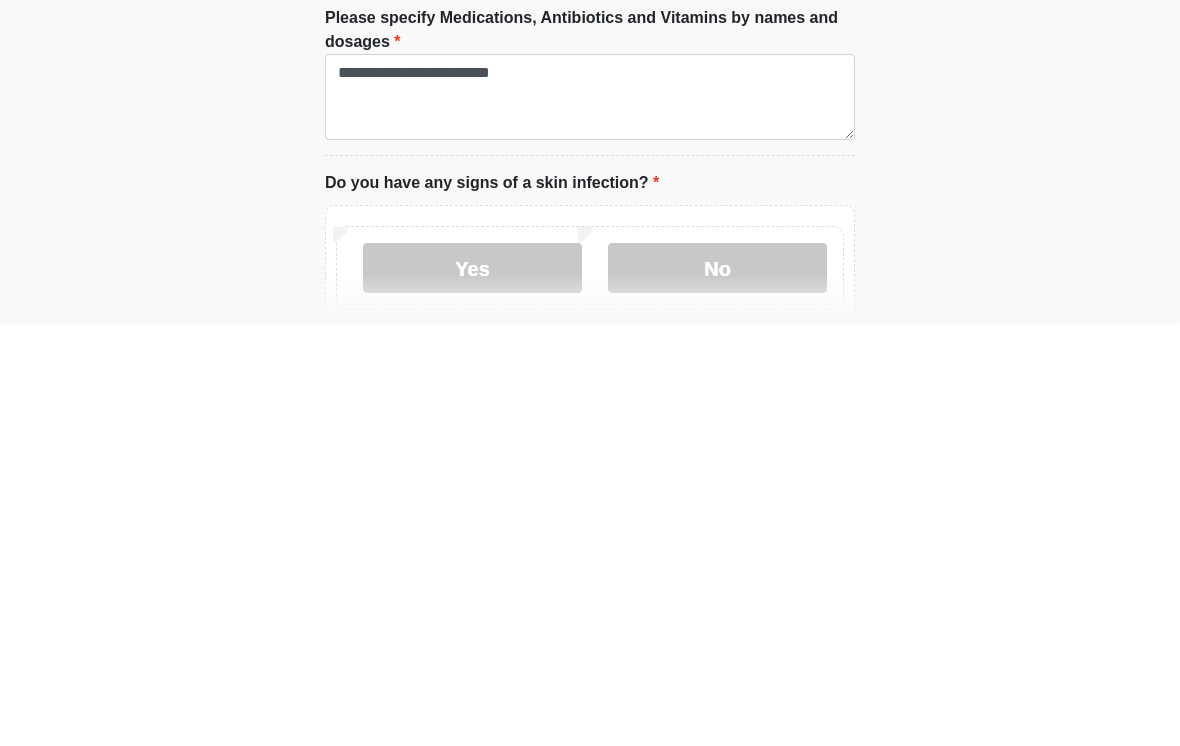 click on "No" at bounding box center (717, 690) 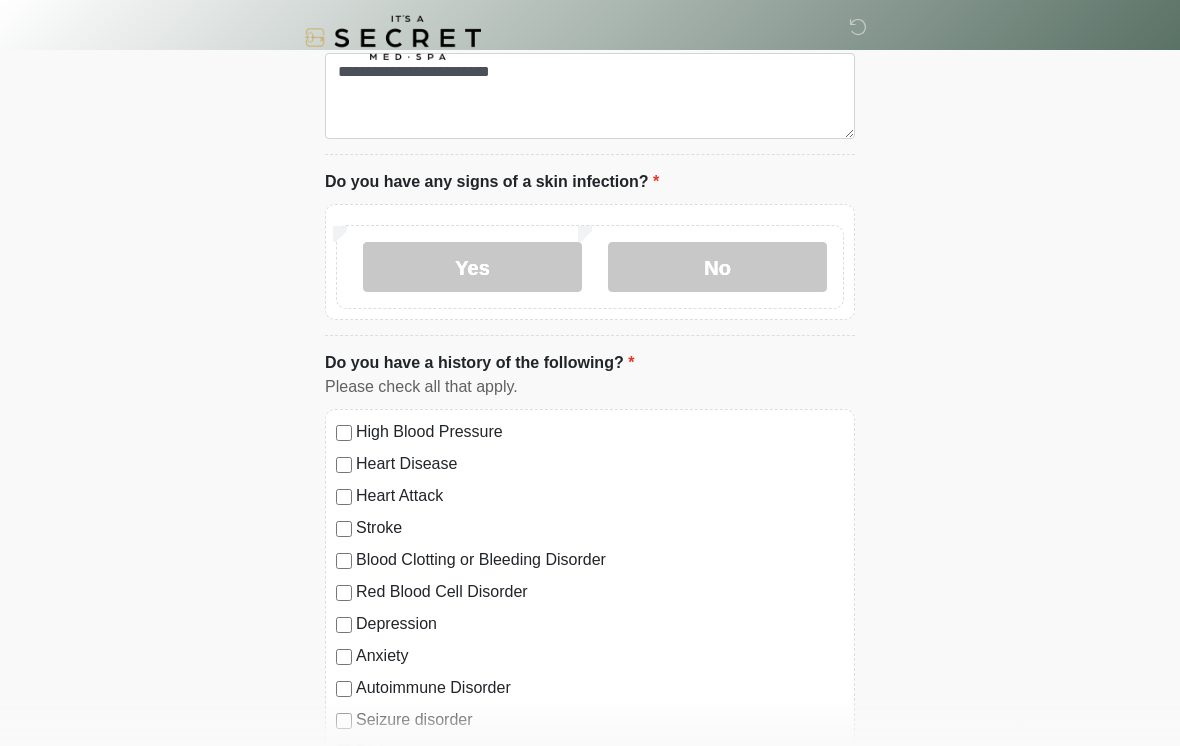 click on "High Blood Pressure" at bounding box center [600, 432] 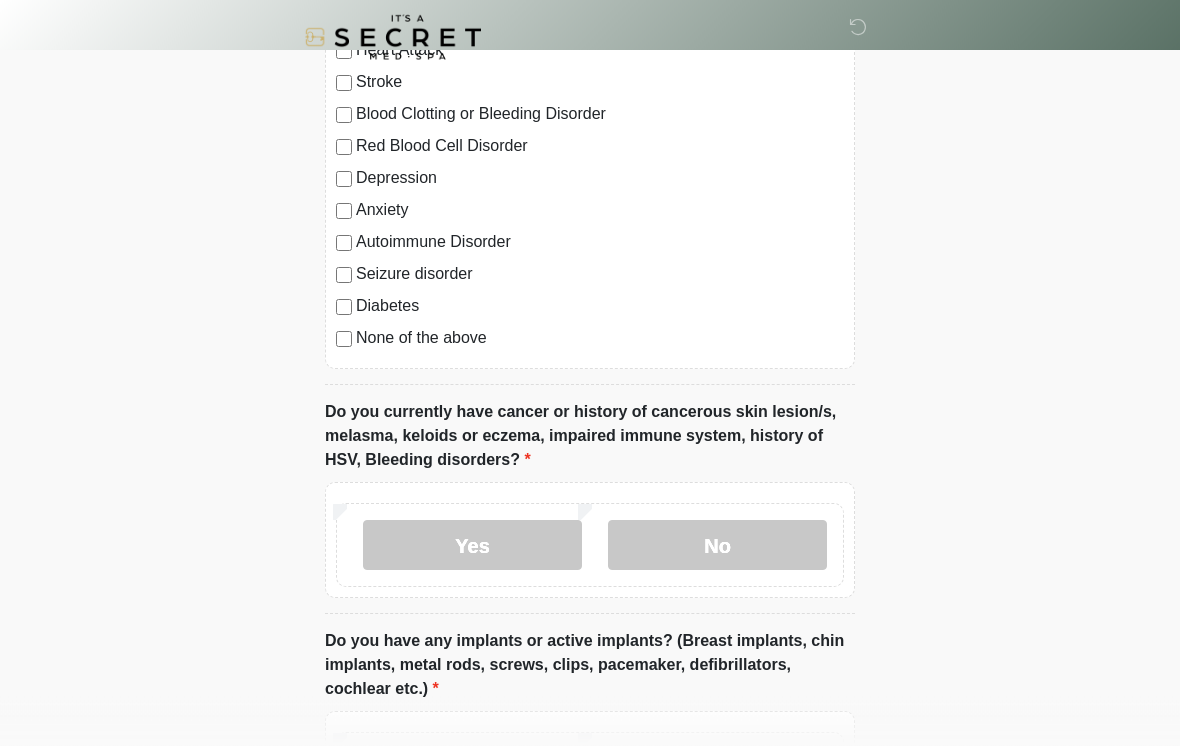 scroll, scrollTop: 1425, scrollLeft: 0, axis: vertical 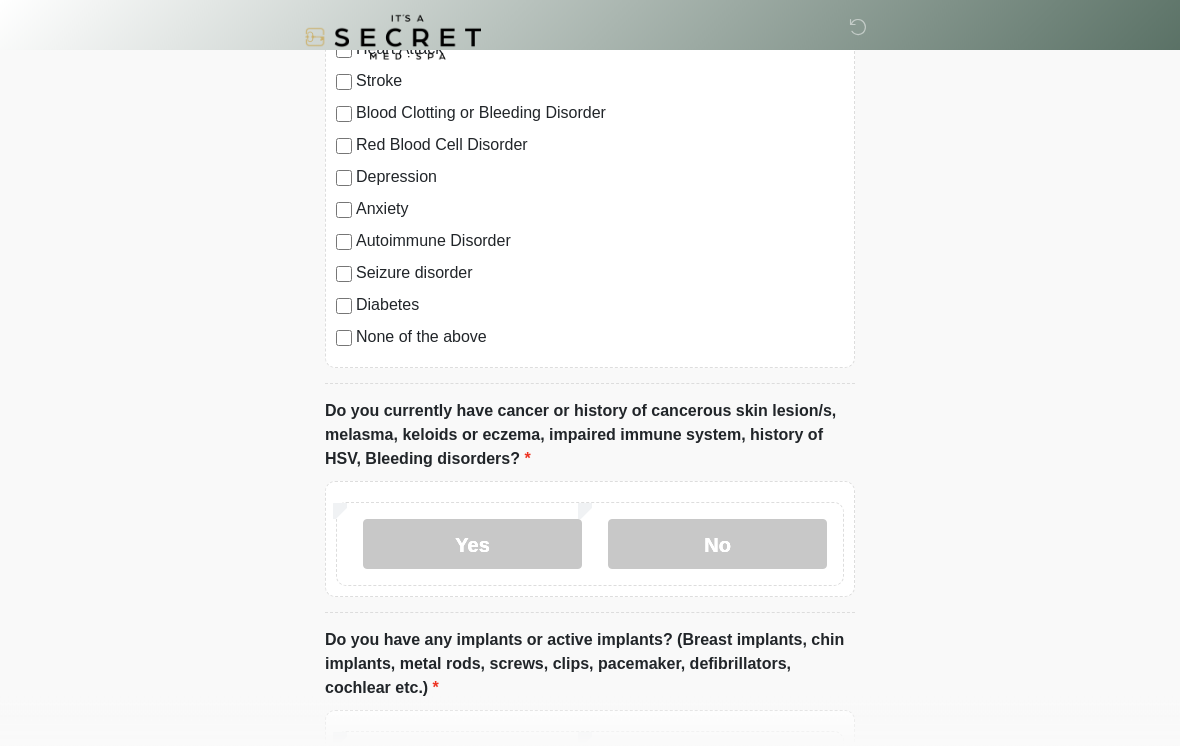click on "No" at bounding box center [717, 545] 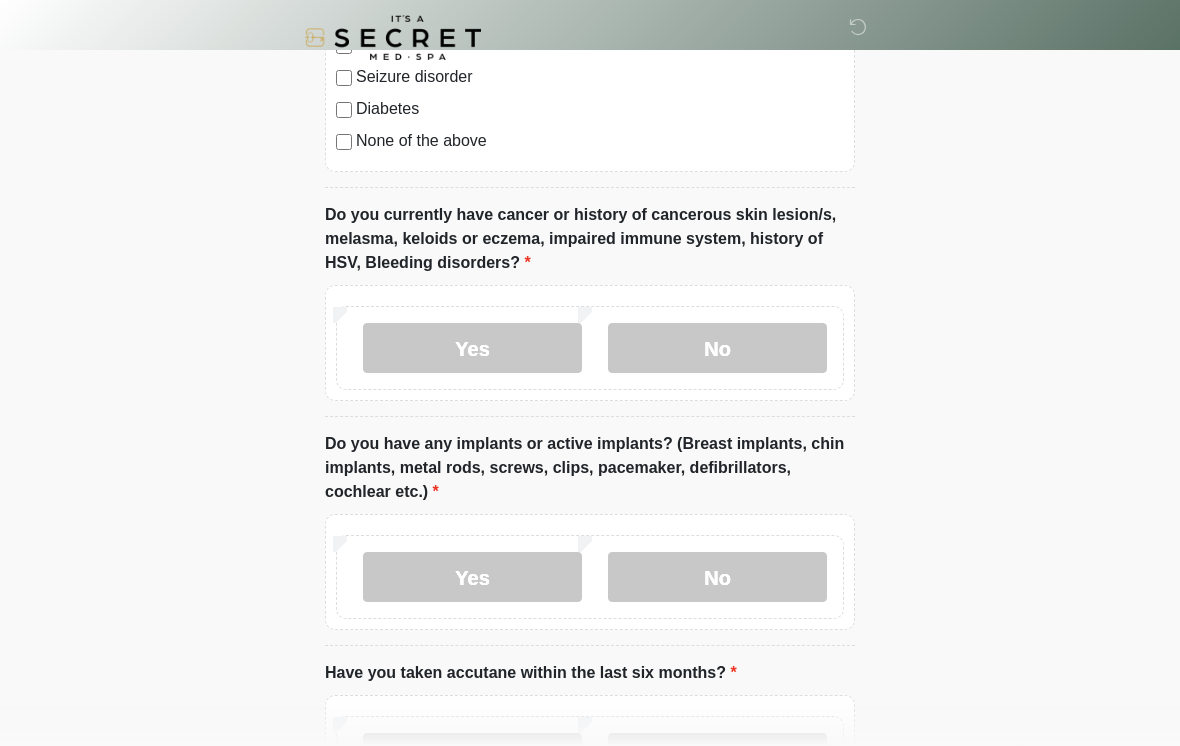scroll, scrollTop: 1622, scrollLeft: 0, axis: vertical 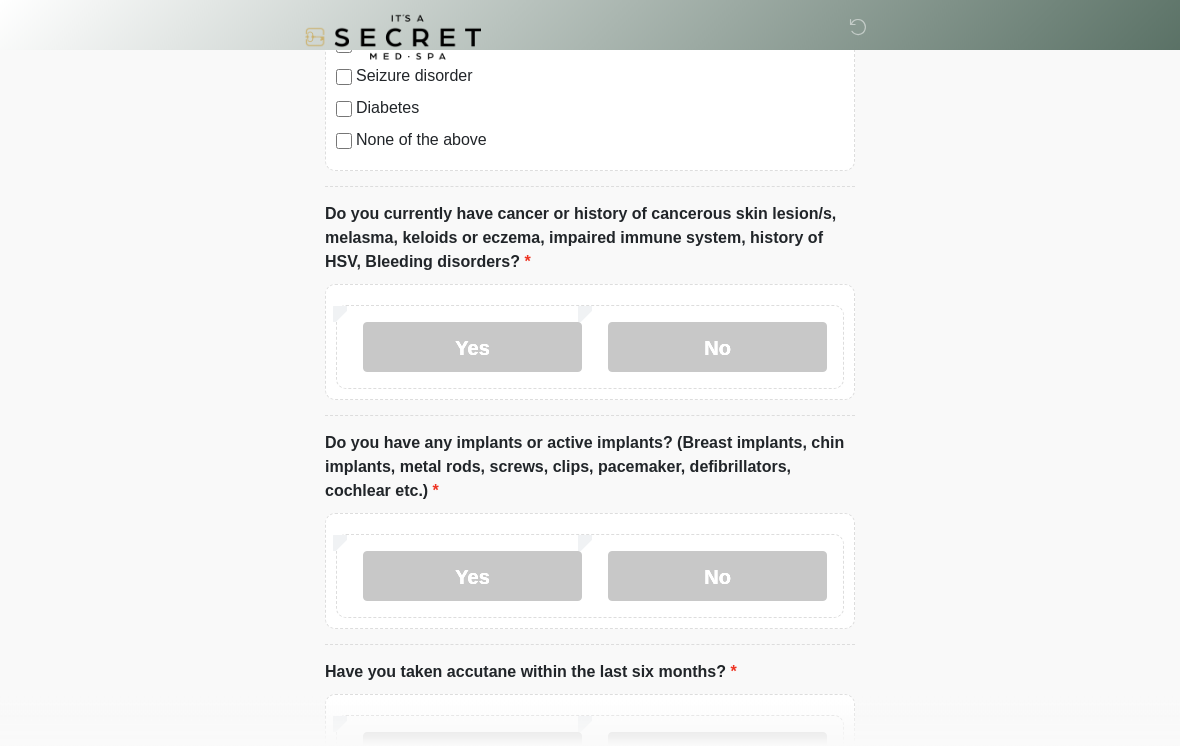 click on "Yes" at bounding box center [472, 577] 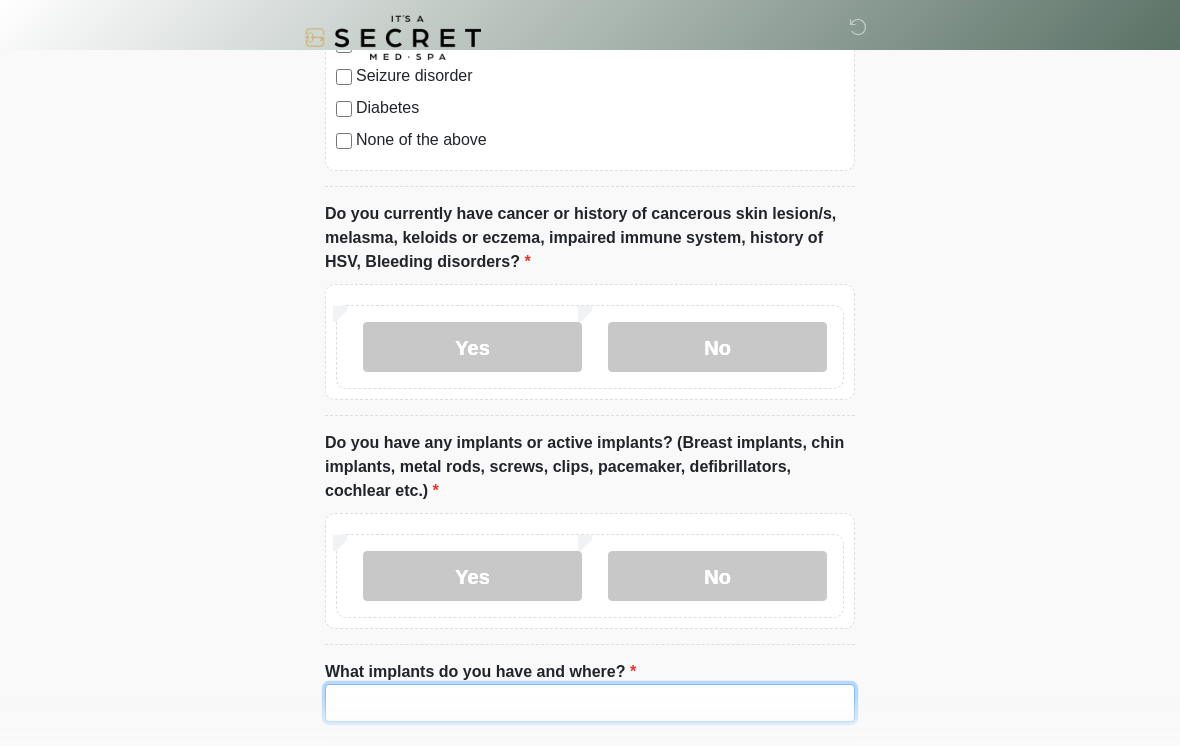 click on "What implants do you have and where?" at bounding box center [590, 703] 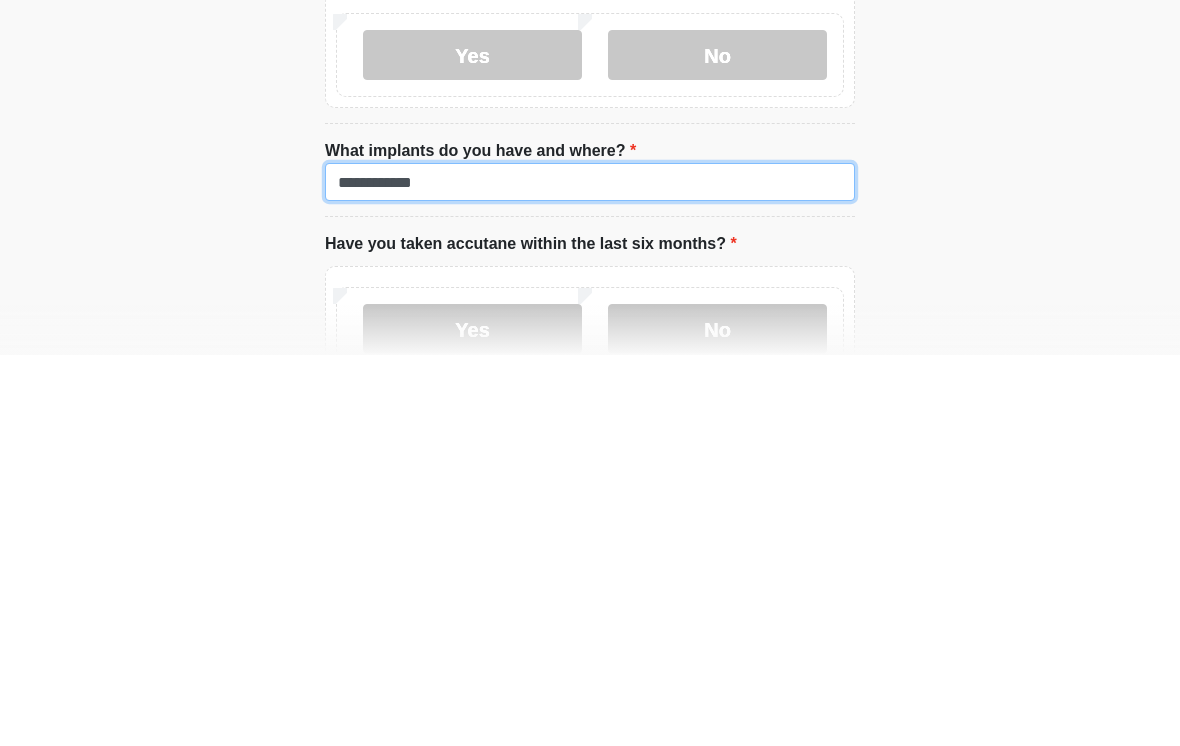 type on "**********" 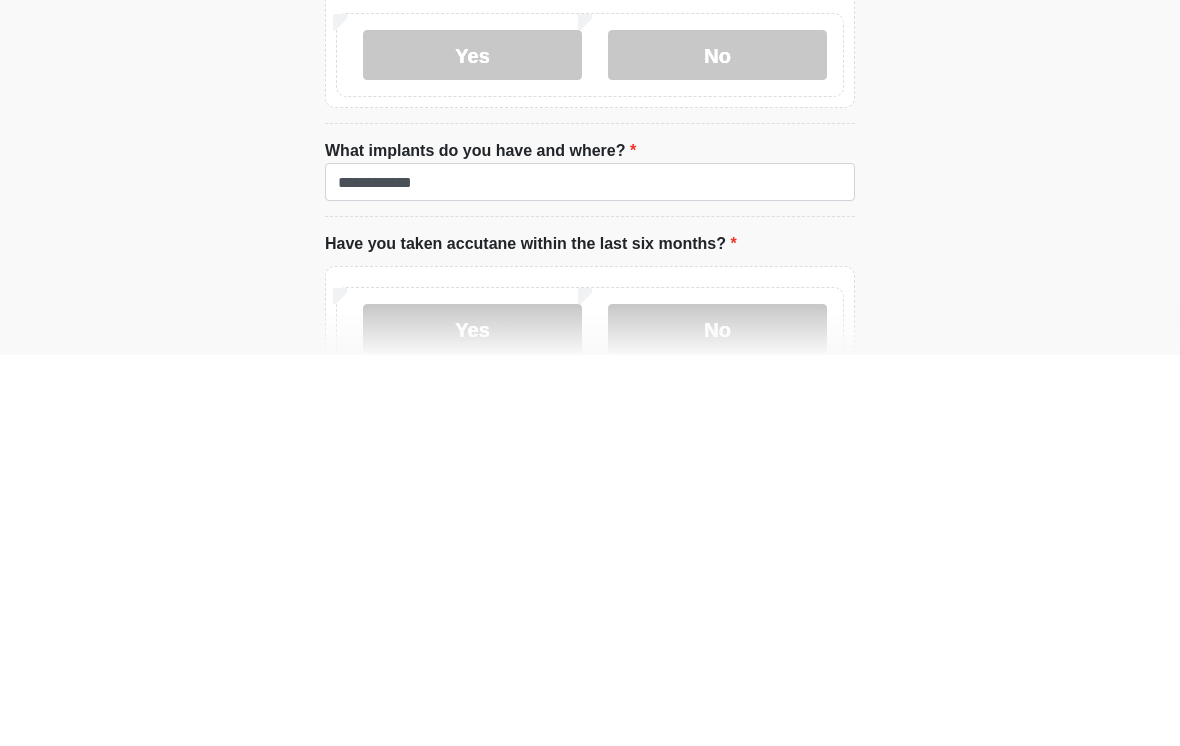 click on "‎ ‎
Medical History Questions
Please answer all questions with honesty and accuracy.
Please connect to Wi-Fi now   Provide us with your contact info  Answer some questions about your medical history  Complete a video call with one of our providers
This is the beginning of your  virtual Good Faith Exam .  ﻿﻿﻿﻿﻿﻿﻿﻿ This step is necessary to provide official medical clearance and documentation for your upcoming treatment(s).   ﻿﻿﻿﻿﻿﻿To begin, ﻿﻿﻿﻿﻿﻿ press the continue button below and answer all questions with honesty.
Continue
Please be sure your device is connected to a Wi-Fi Network for quicker service.  .
Continue" at bounding box center [590, -1380] 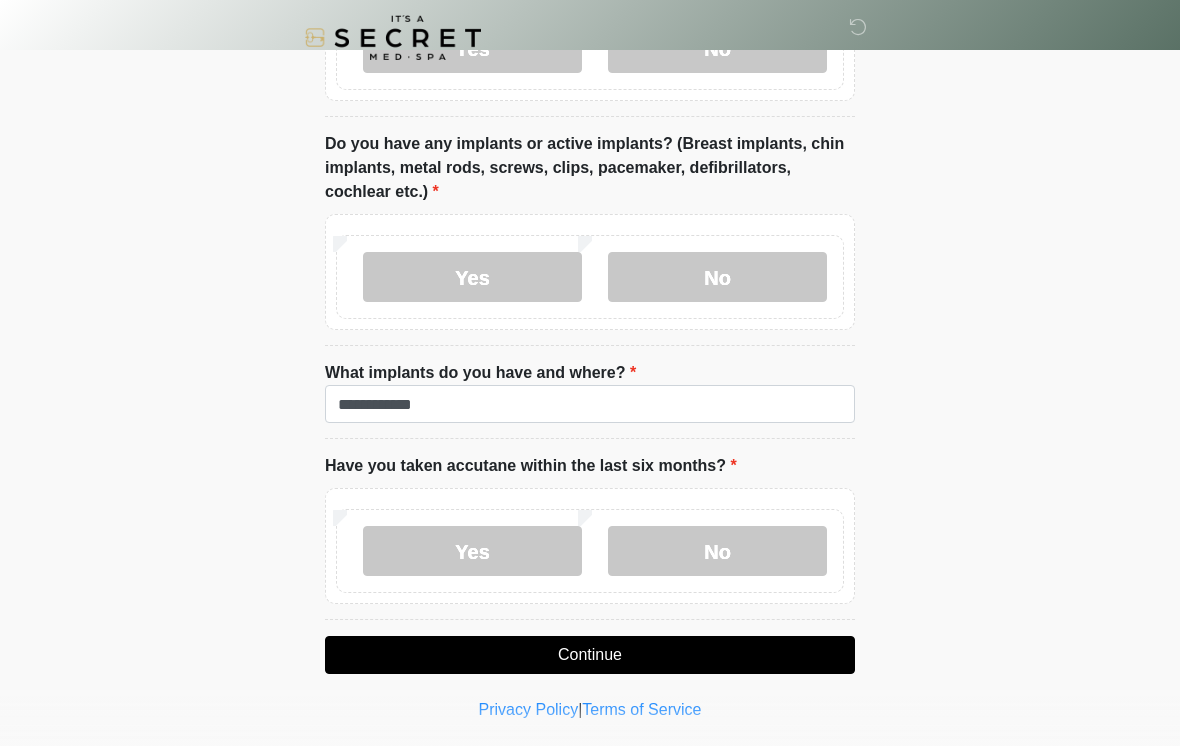 click on "No" at bounding box center (717, 551) 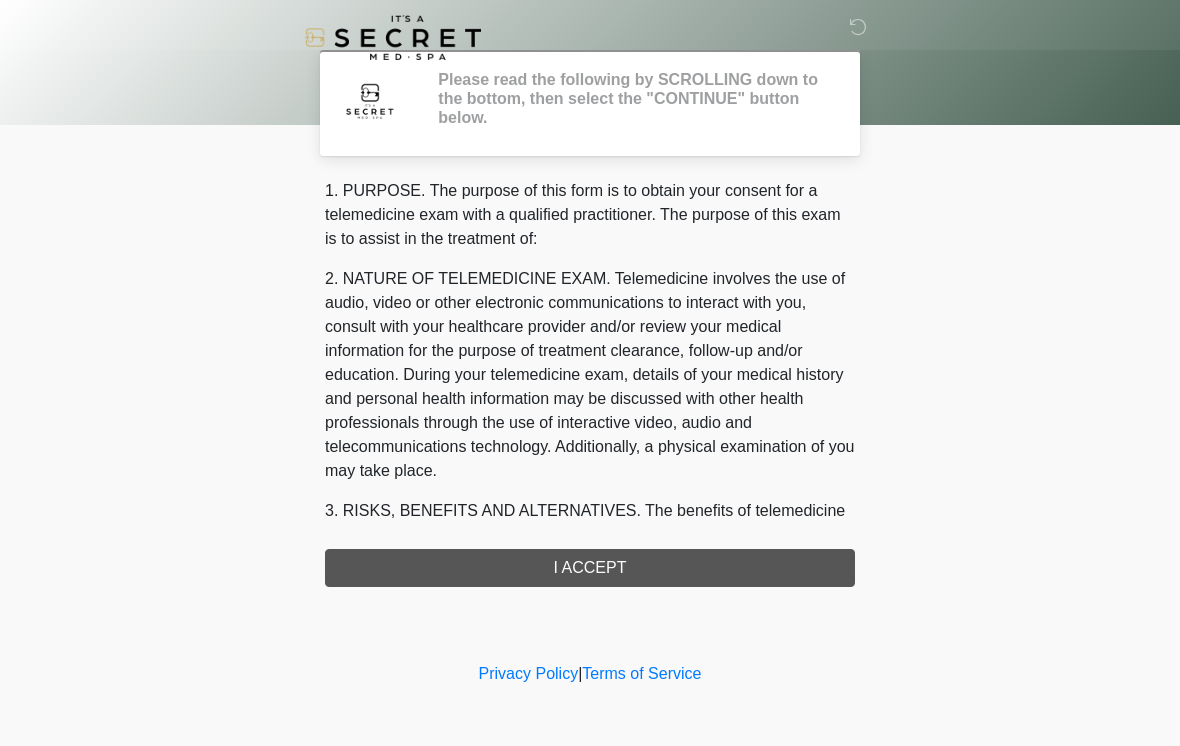scroll, scrollTop: 0, scrollLeft: 0, axis: both 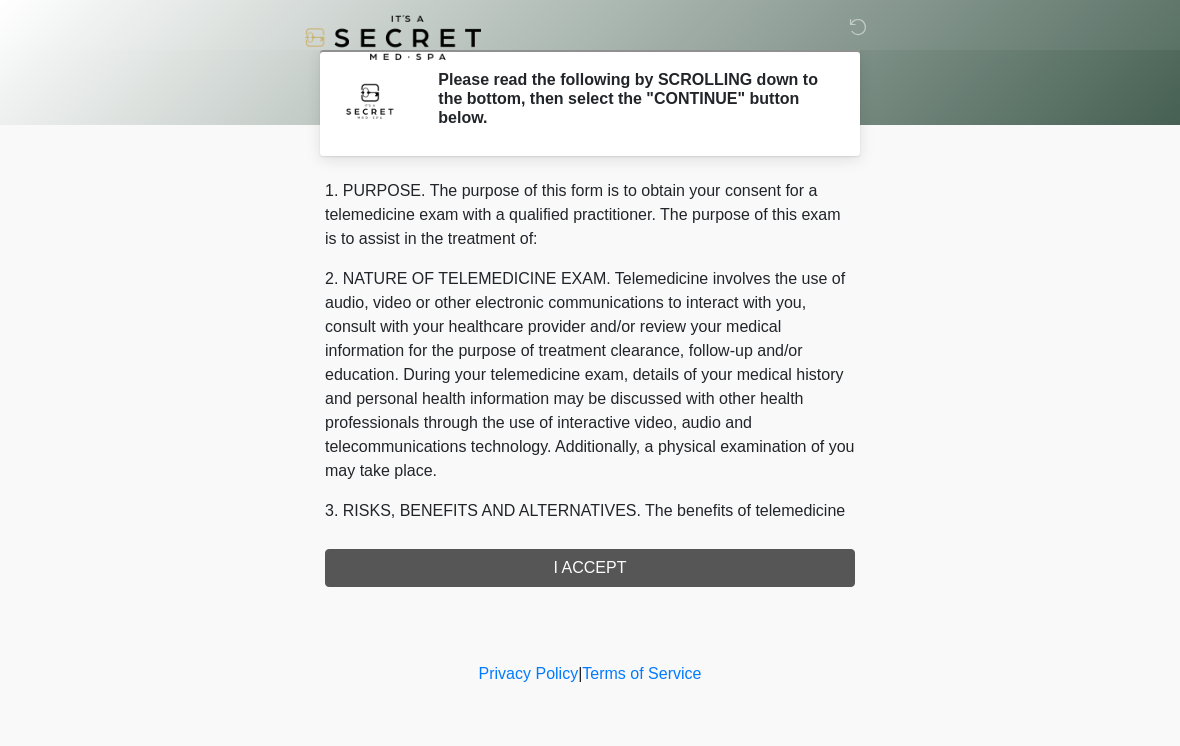 click on "1. PURPOSE. The purpose of this form is to obtain your consent for a telemedicine exam with a qualified practitioner. The purpose of this exam is to assist in the treatment of:  2. NATURE OF TELEMEDICINE EXAM. Telemedicine involves the use of audio, video or other electronic communications to interact with you, consult with your healthcare provider and/or review your medical information for the purpose of treatment clearance, follow-up and/or education. During your telemedicine exam, details of your medical history and personal health information may be discussed with other health professionals through the use of interactive video, audio and telecommunications technology. Additionally, a physical examination of you may take place. 4. HEALTHCARE INSTITUTION. It's A Secret Med Spa has medical and non-medical technical personnel who may participate in the telemedicine exam to aid in the audio/video link with the qualified practitioner.
I ACCEPT" at bounding box center [590, 383] 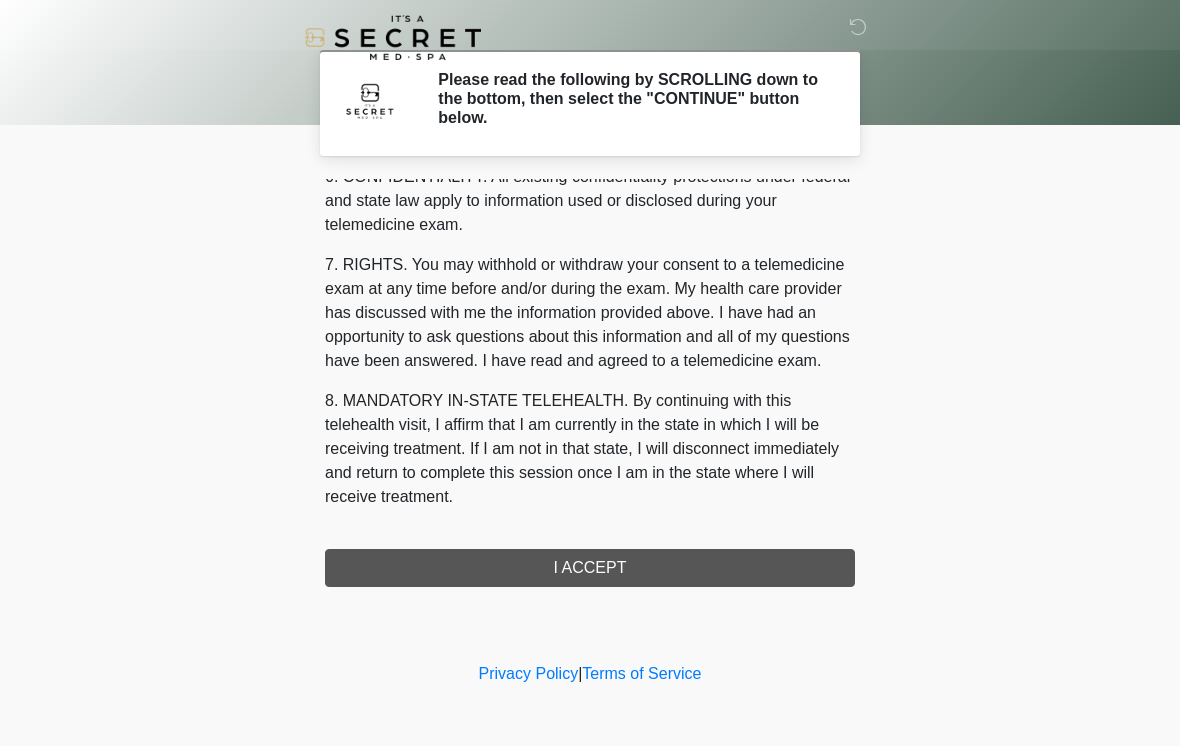 scroll, scrollTop: 814, scrollLeft: 0, axis: vertical 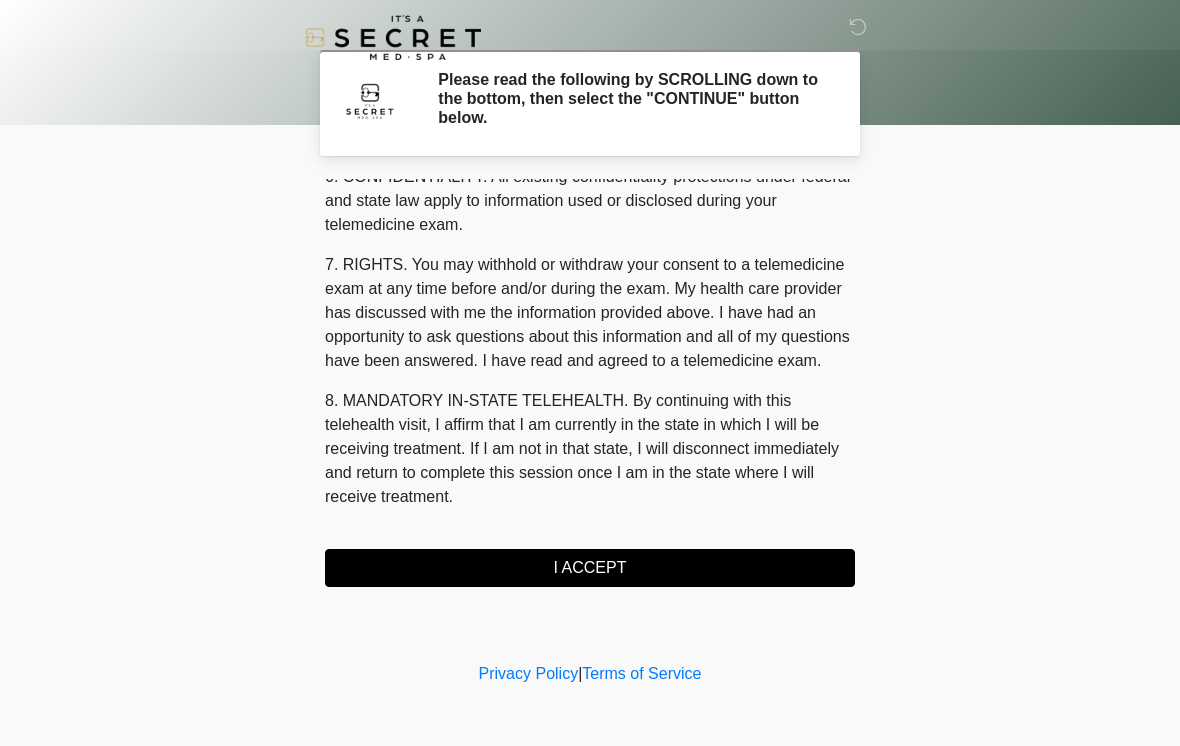 click on "I ACCEPT" at bounding box center (590, 568) 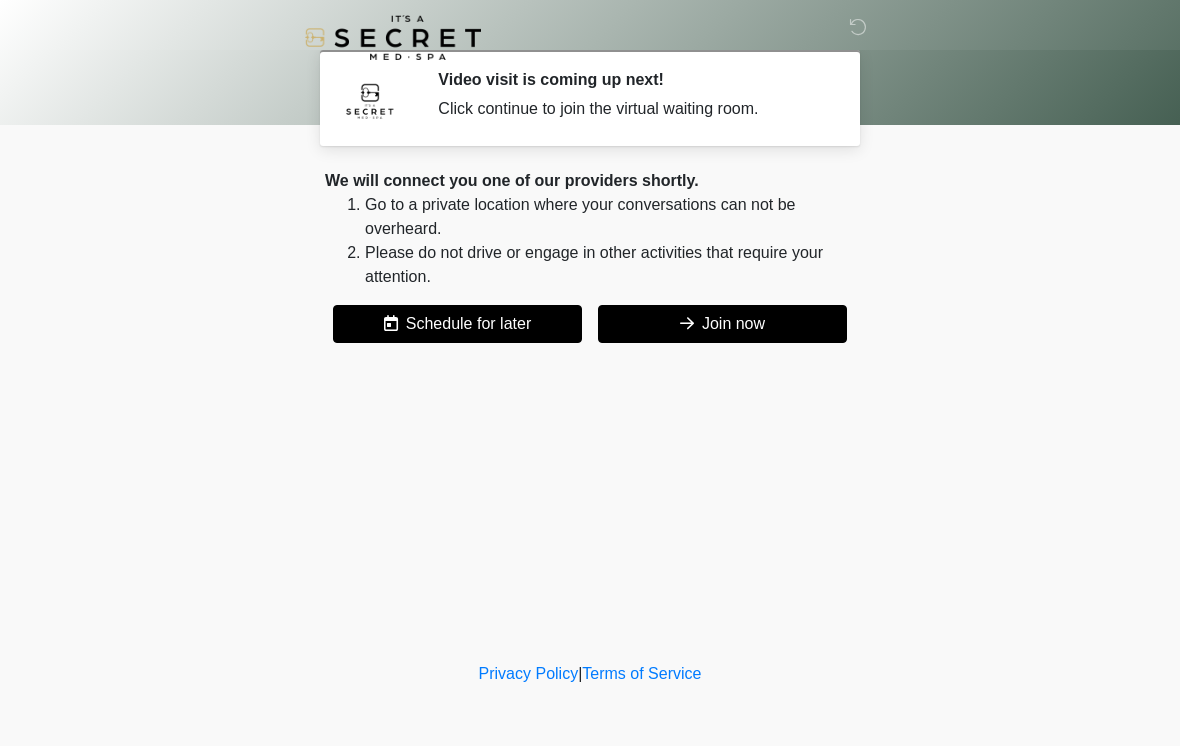 click on "Join now" at bounding box center (722, 324) 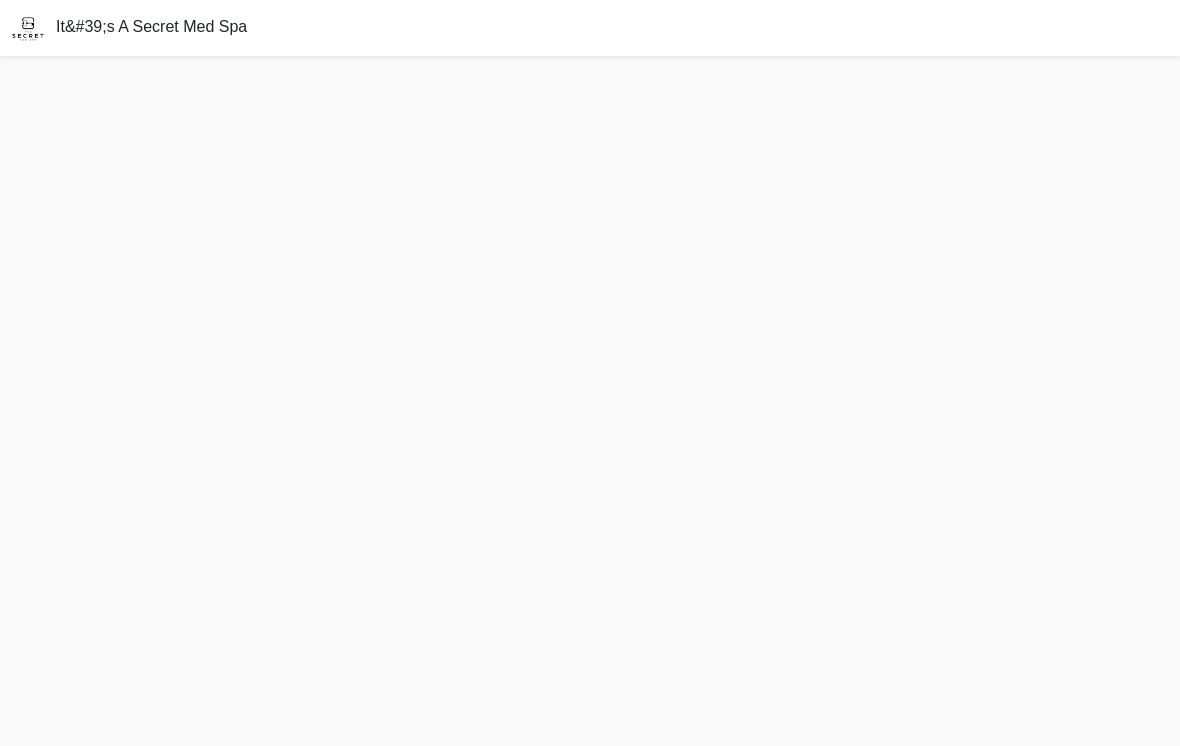 scroll, scrollTop: 0, scrollLeft: 0, axis: both 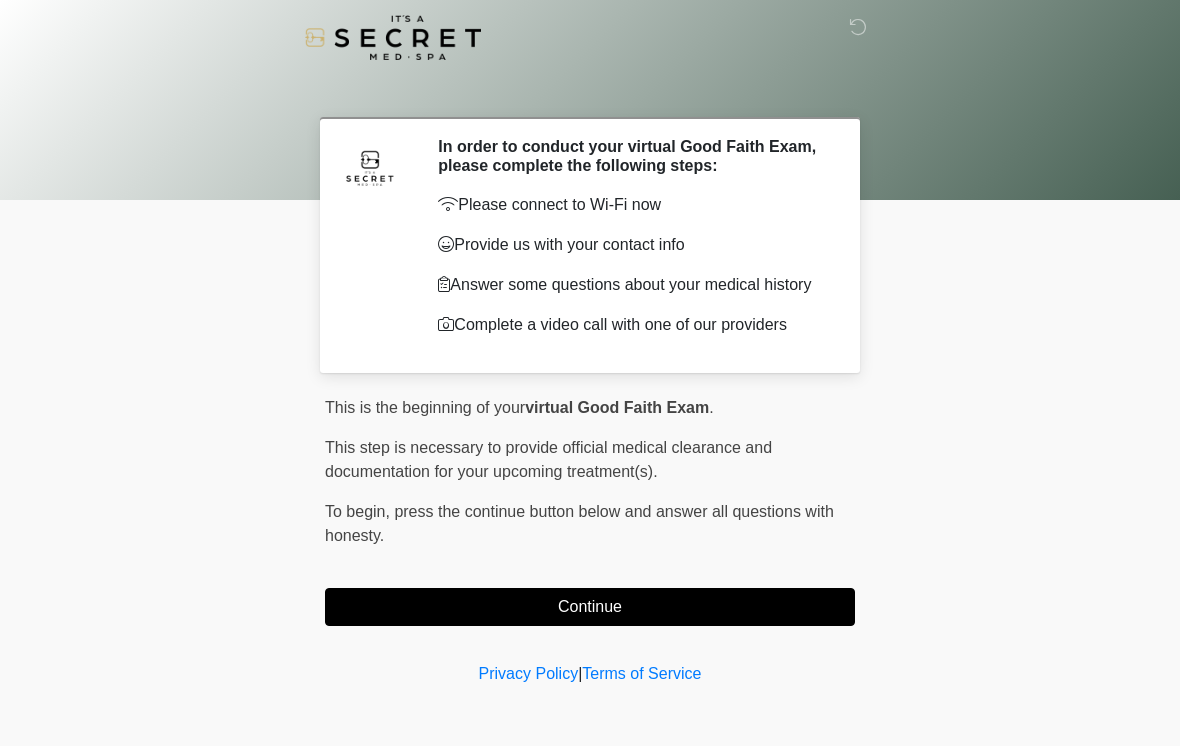 click on "Continue" at bounding box center (590, 607) 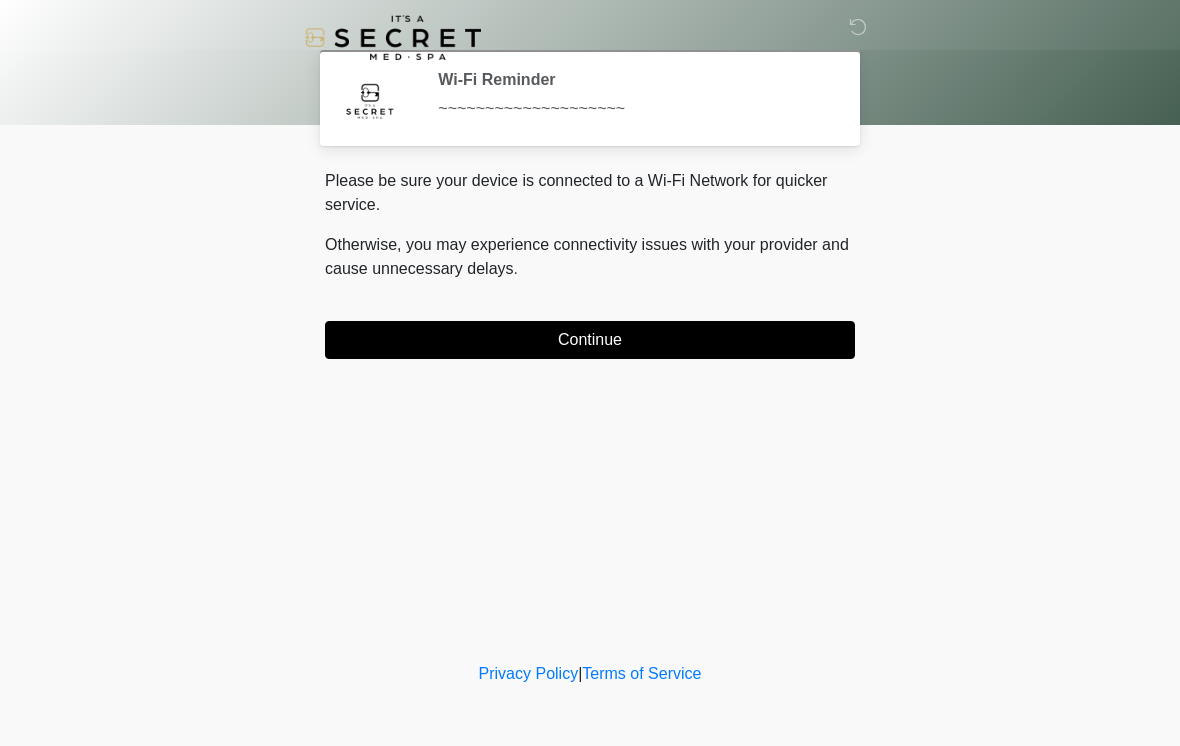 click on "Continue" at bounding box center [590, 340] 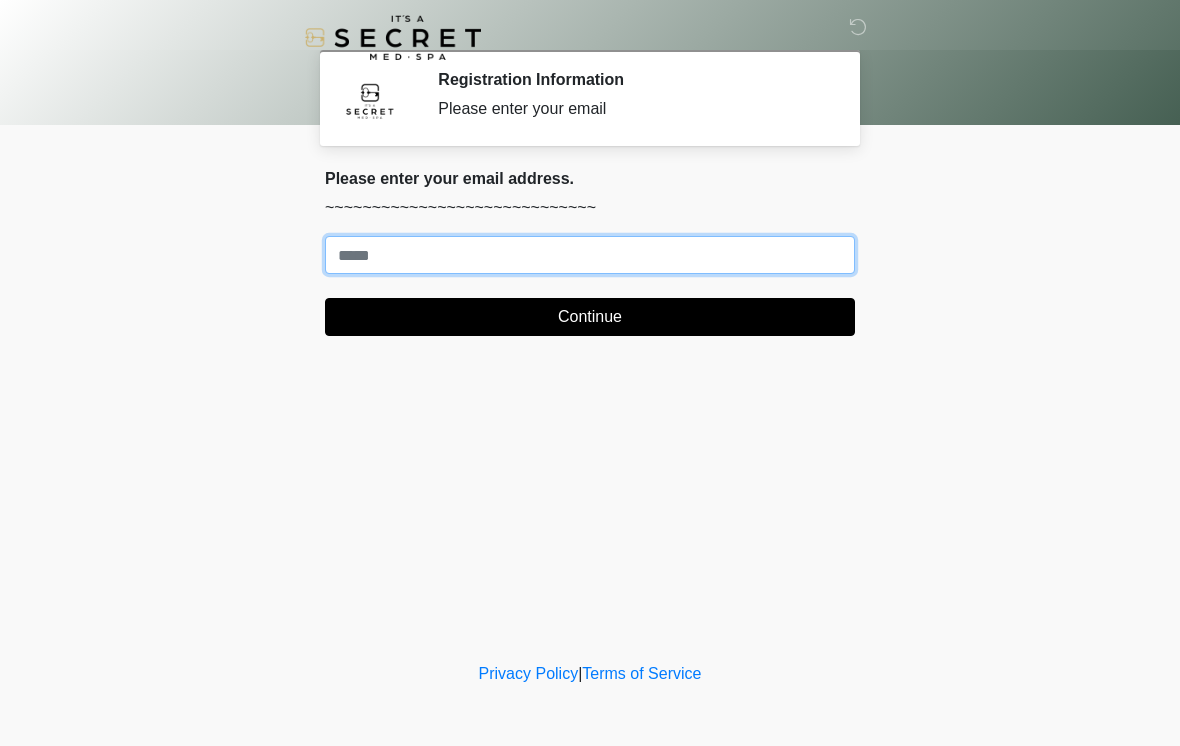 click on "Where should we email your treatment plan?" at bounding box center (590, 255) 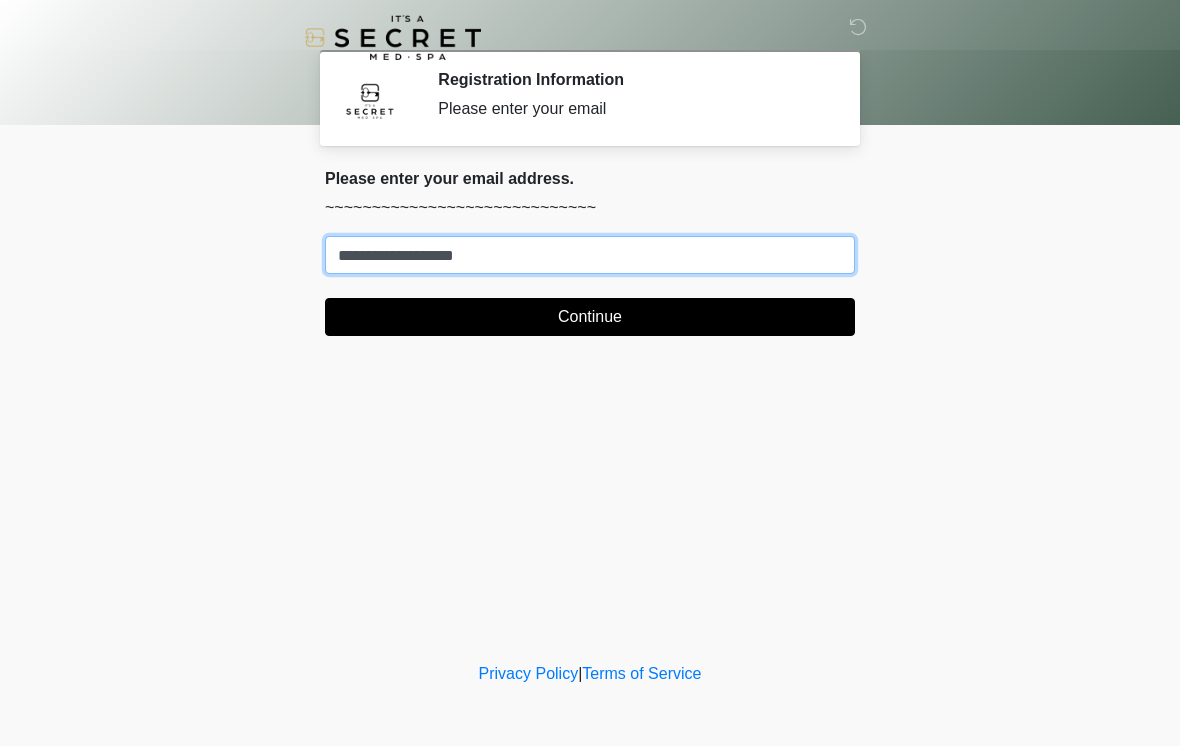 type on "**********" 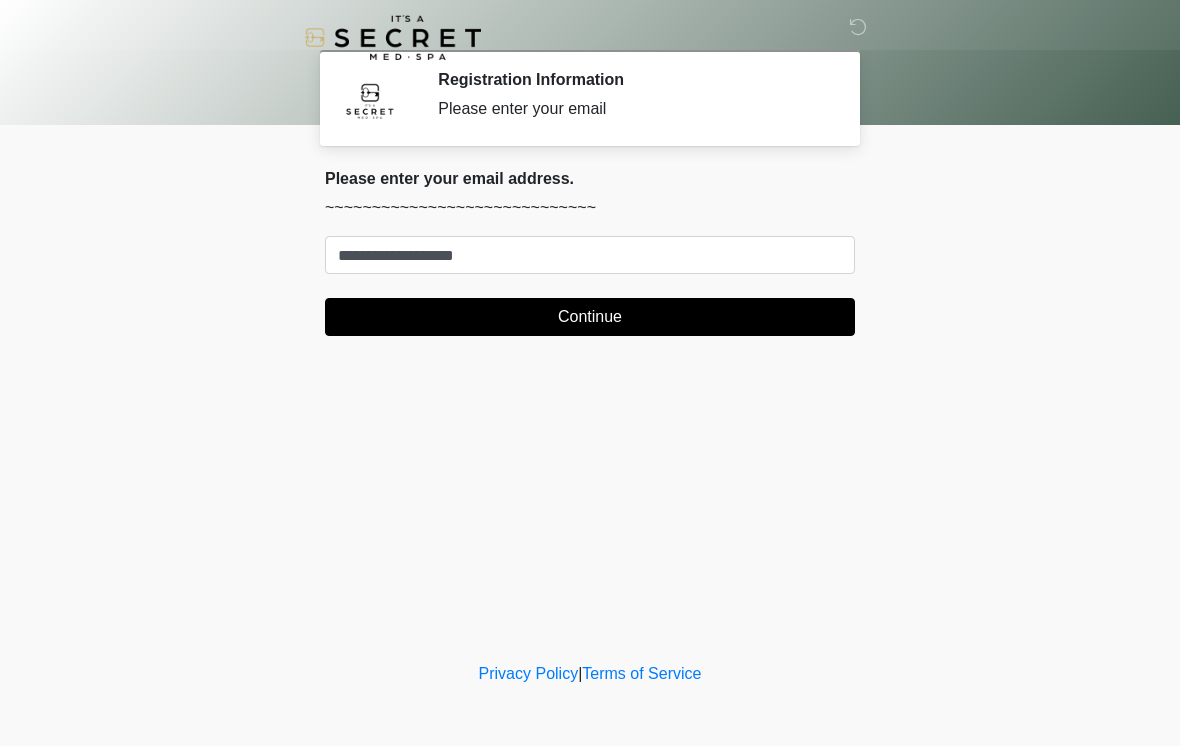 click on "Continue" at bounding box center (590, 317) 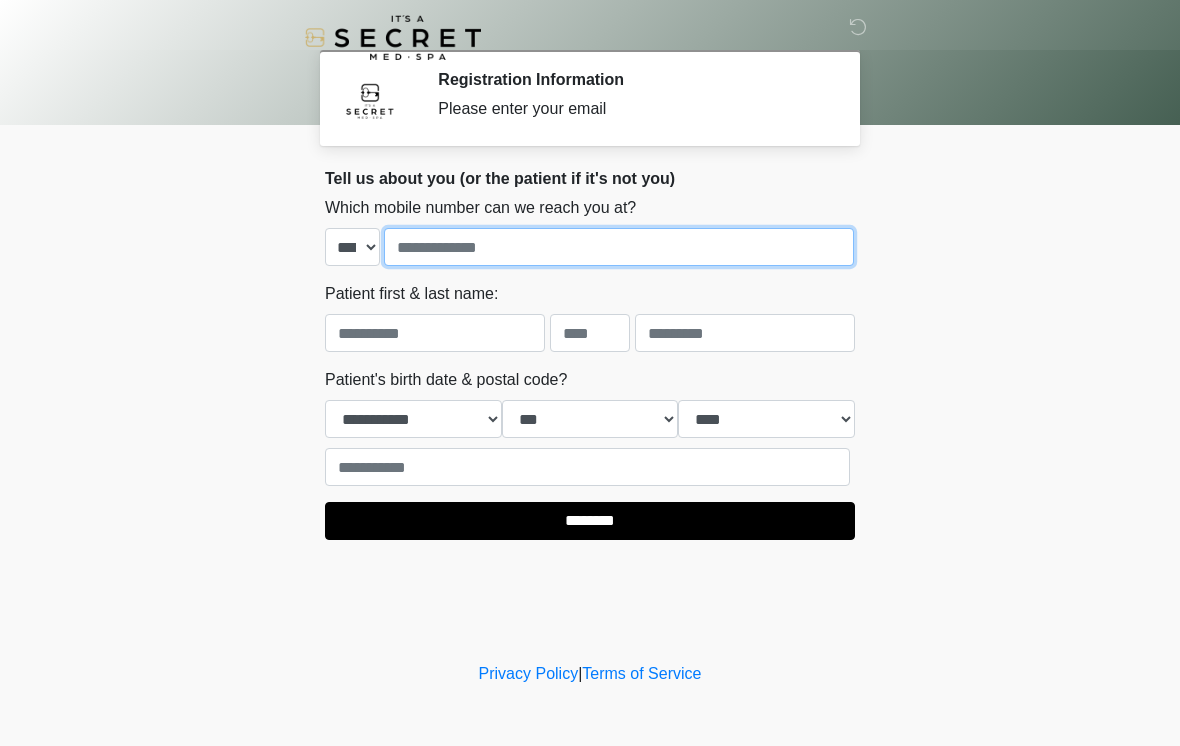 click at bounding box center [619, 247] 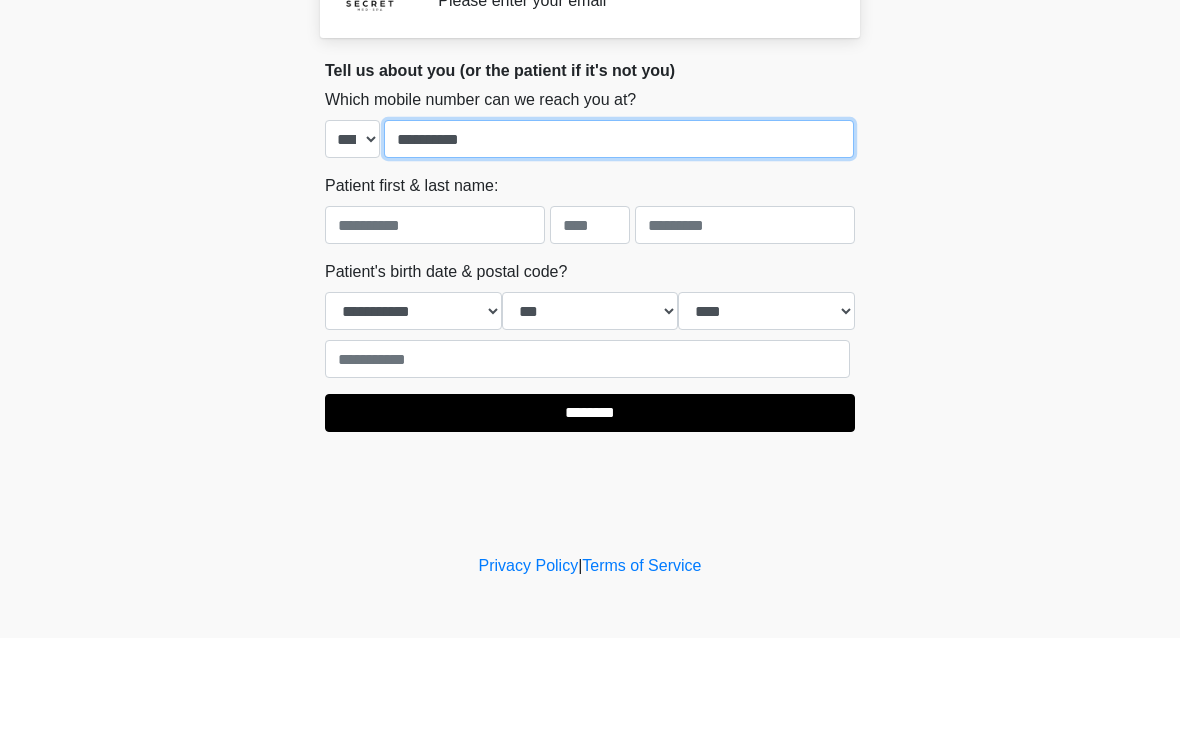 type on "**********" 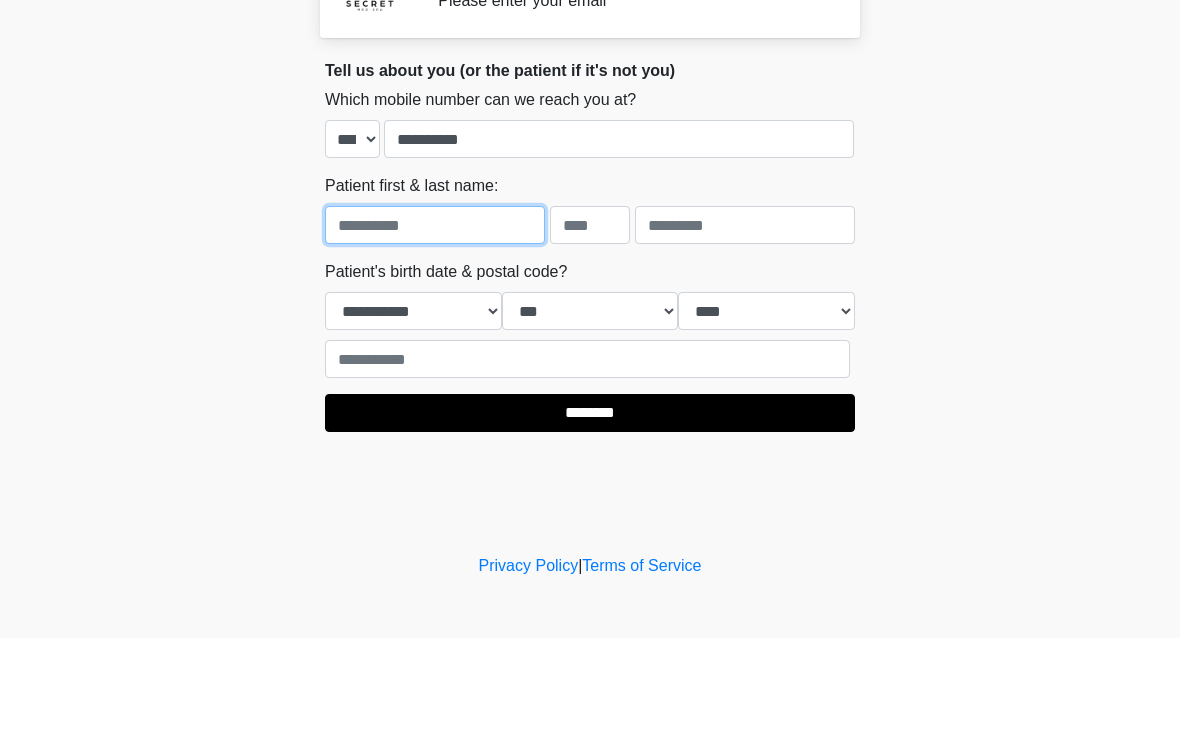 click at bounding box center (435, 333) 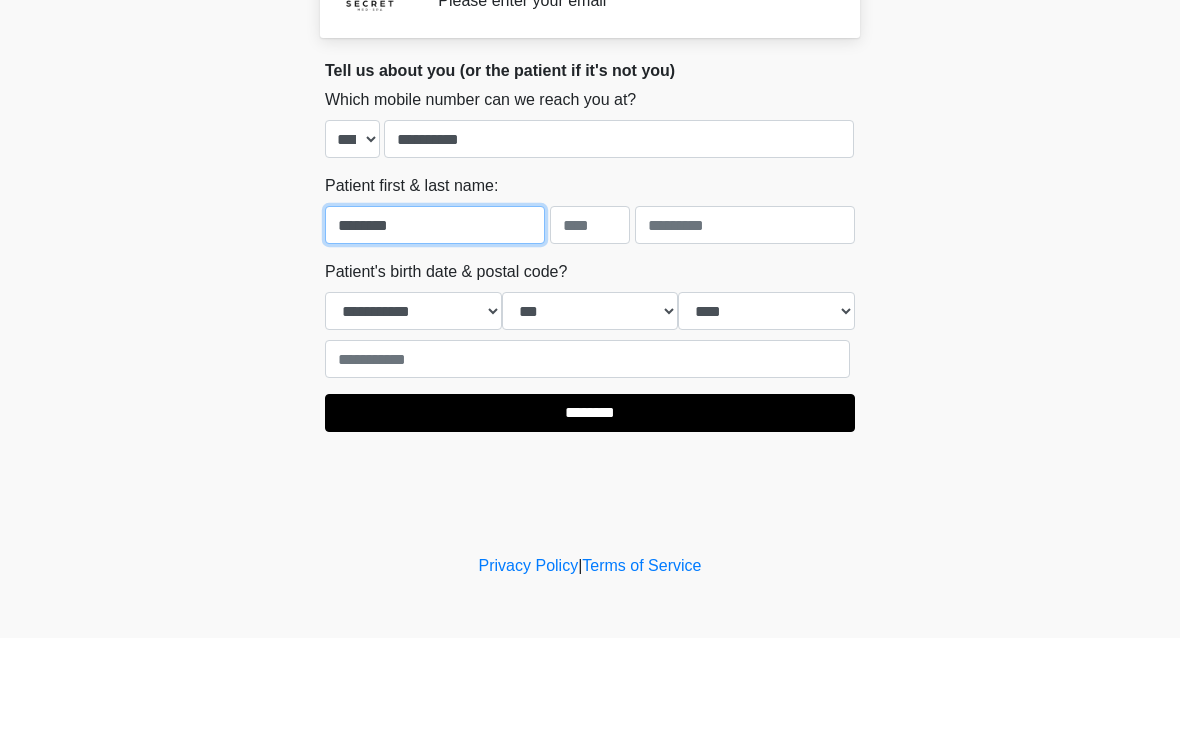 type on "********" 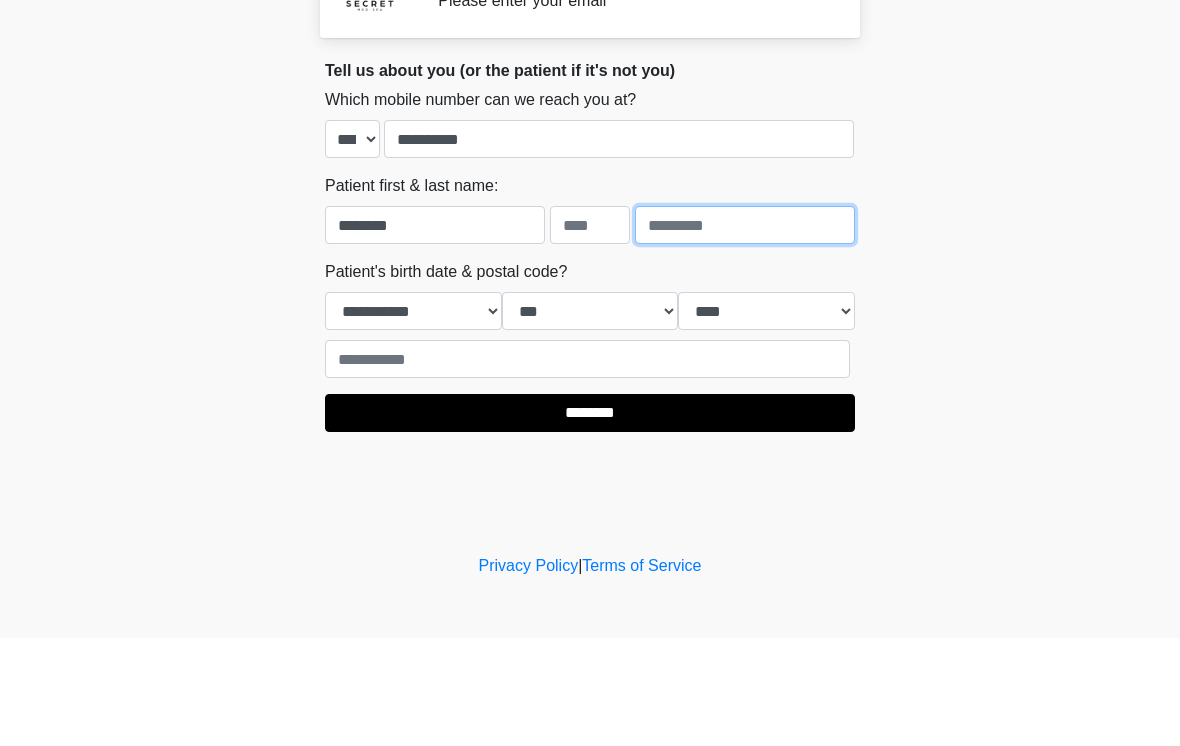 click at bounding box center [745, 333] 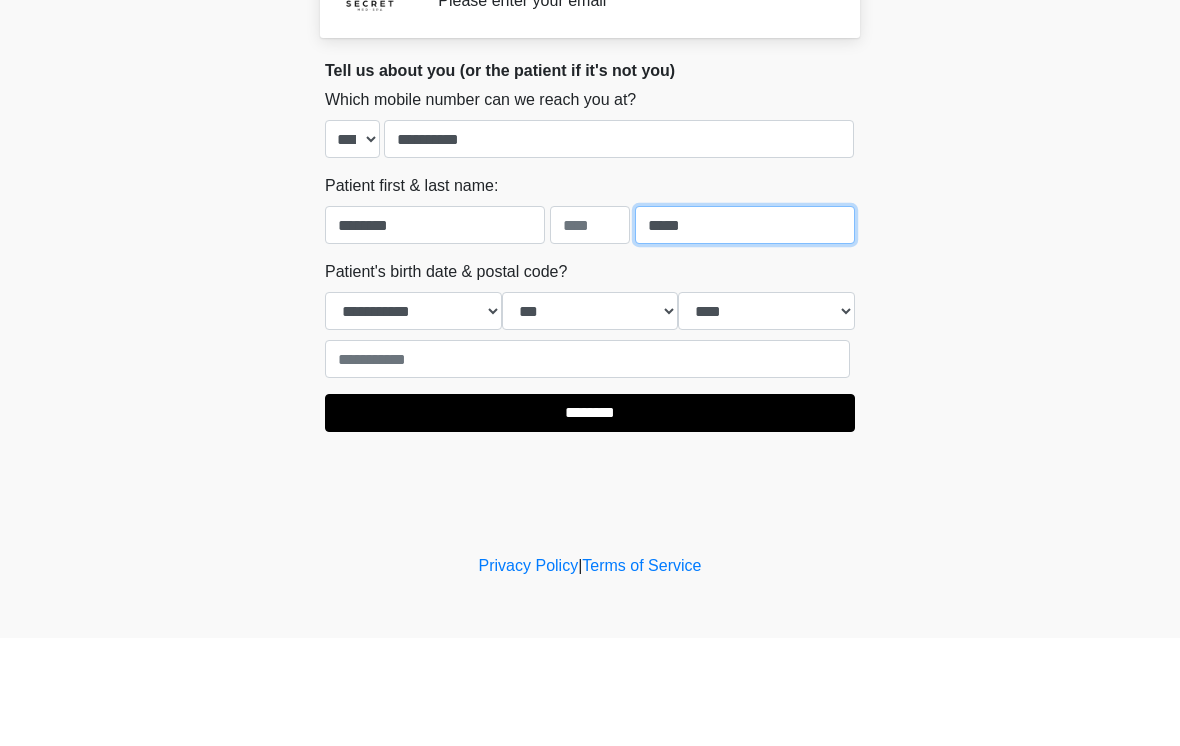 type on "*****" 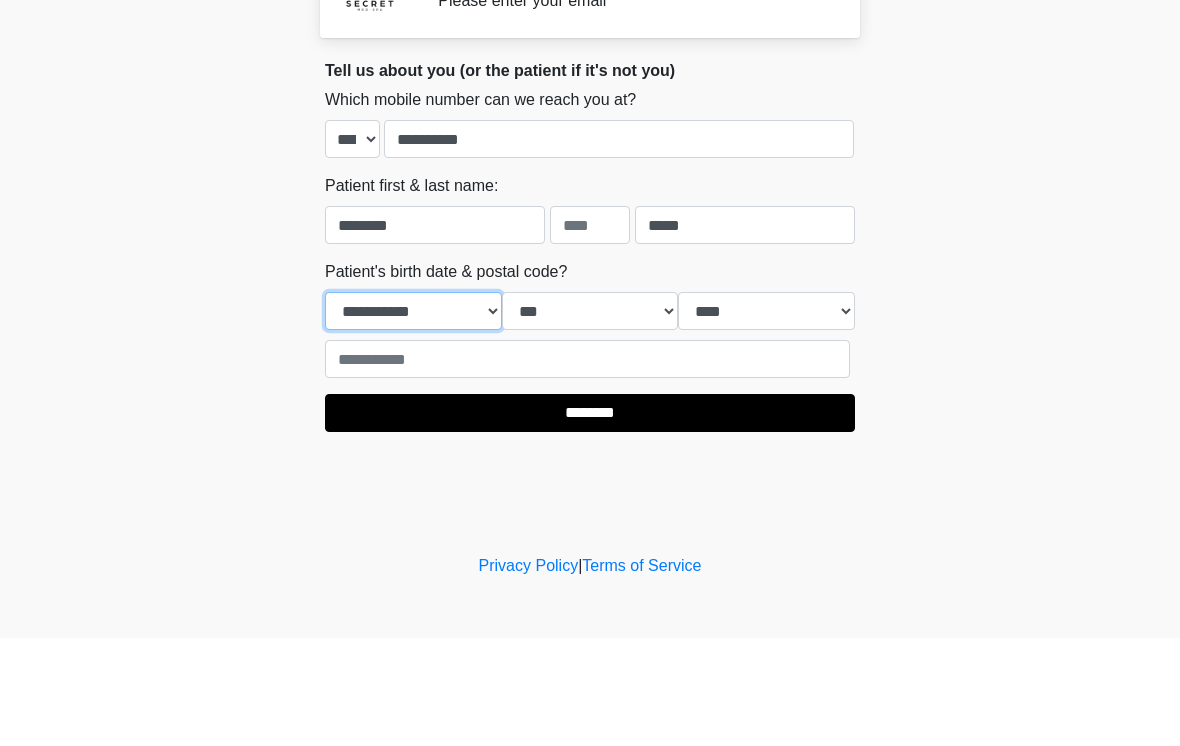 click on "**********" at bounding box center [413, 419] 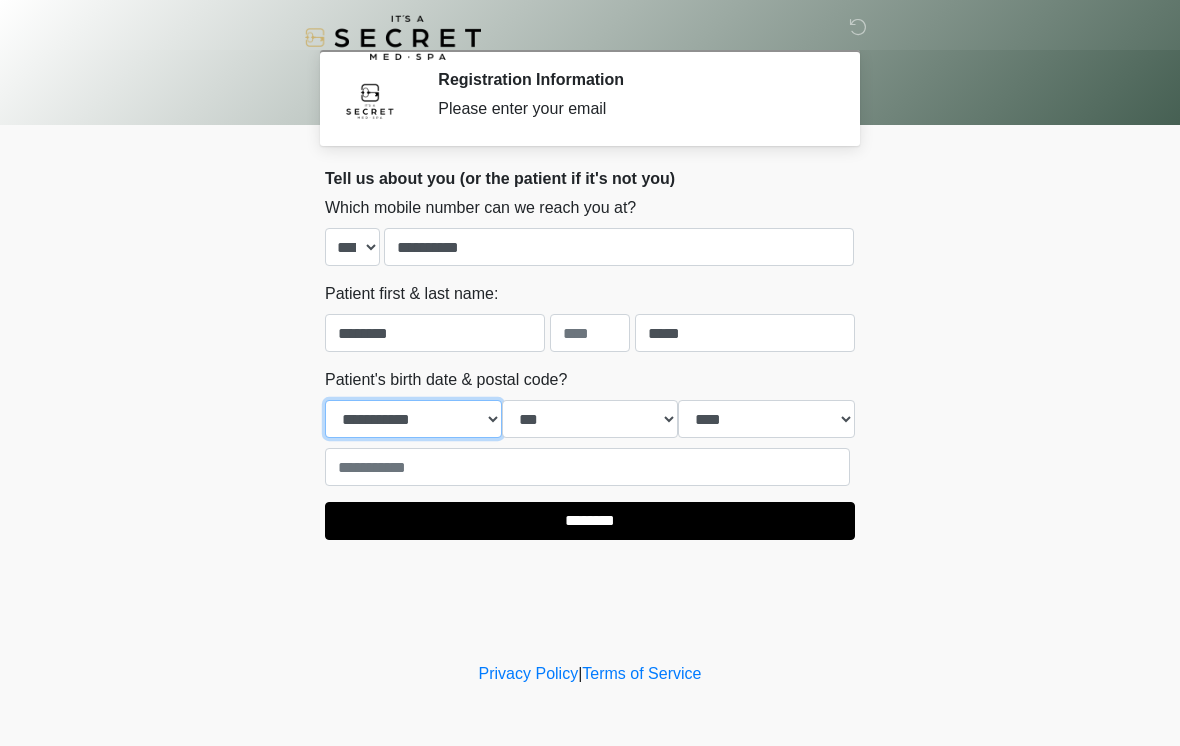 select on "*" 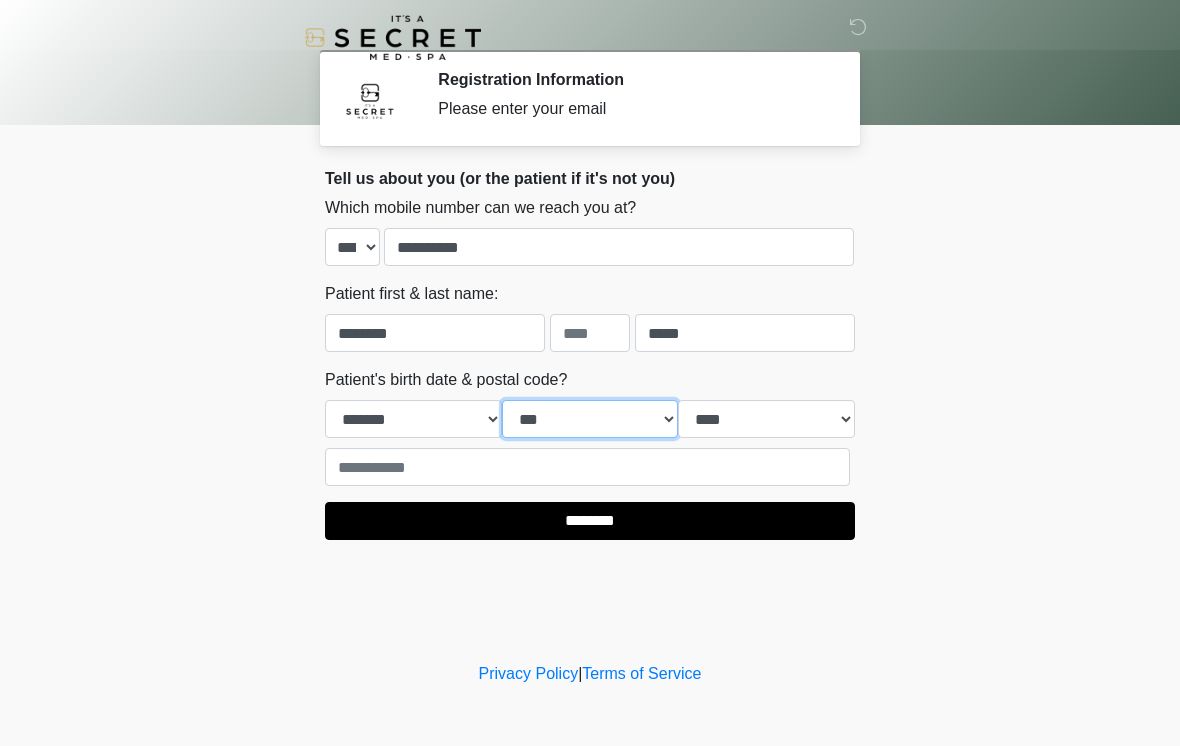 click on "***
*
*
*
*
*
*
*
*
*
**
**
**
**
**
**
**
**
**
**
**
**
**
**
**
**
**
**
**
**
**
**" at bounding box center (590, 419) 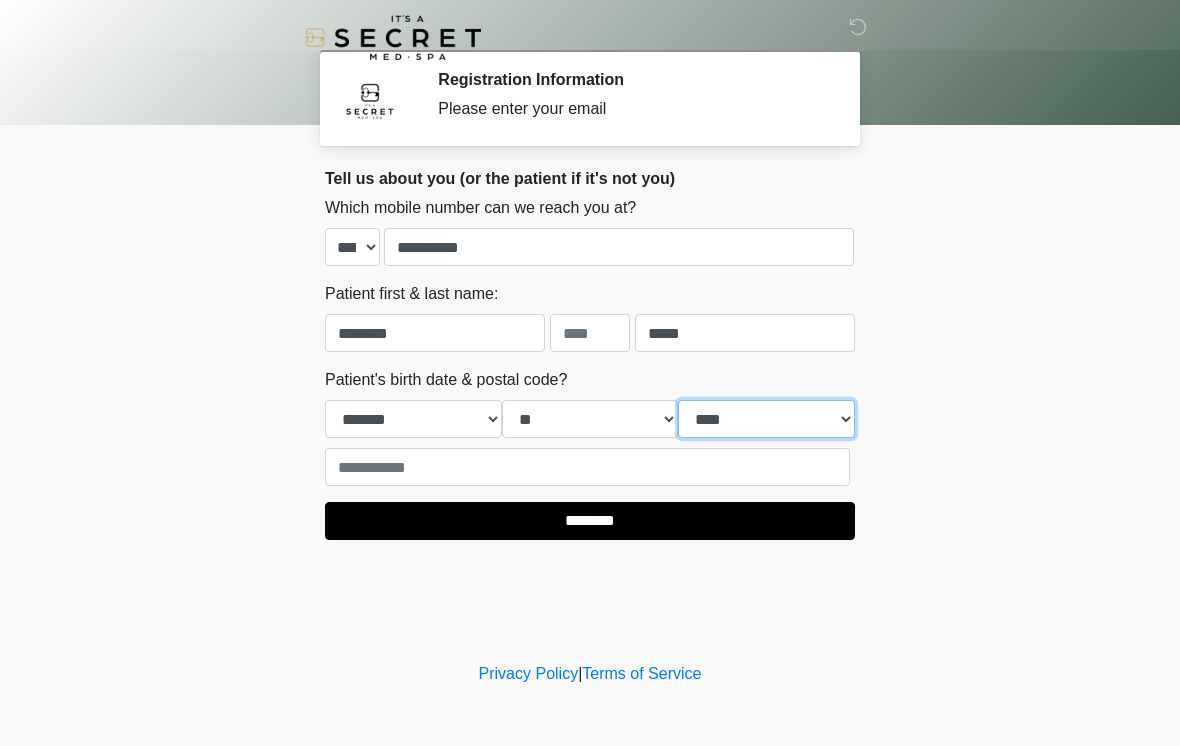 click on "****
****
****
****
****
****
****
****
****
****
****
****
****
****
****
****
****
****
****
****
****
****
****
****
****
****
****
****
****
****
****
****
****
****
****
****
****
****
****
****
****
****
****
****
****
****
****
****
****
****
****
****
****
****
****
****
****
****
****
****
****
****
****
****
****
****
****
****
****
****
****
****
****
****
****
****
****
****
****
****
****
****
****
****
****
****
****
****
****
****
****
****
****
****
****
****
****
****
****
****
****
****" at bounding box center (766, 419) 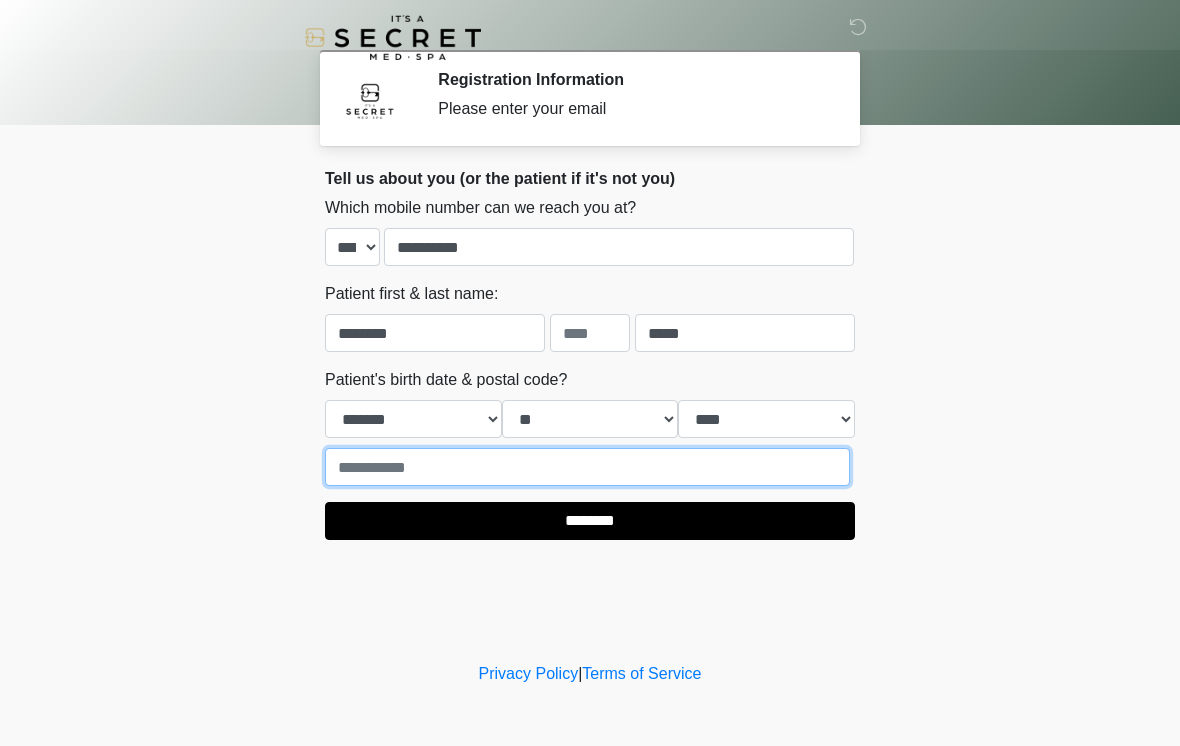 click at bounding box center [587, 467] 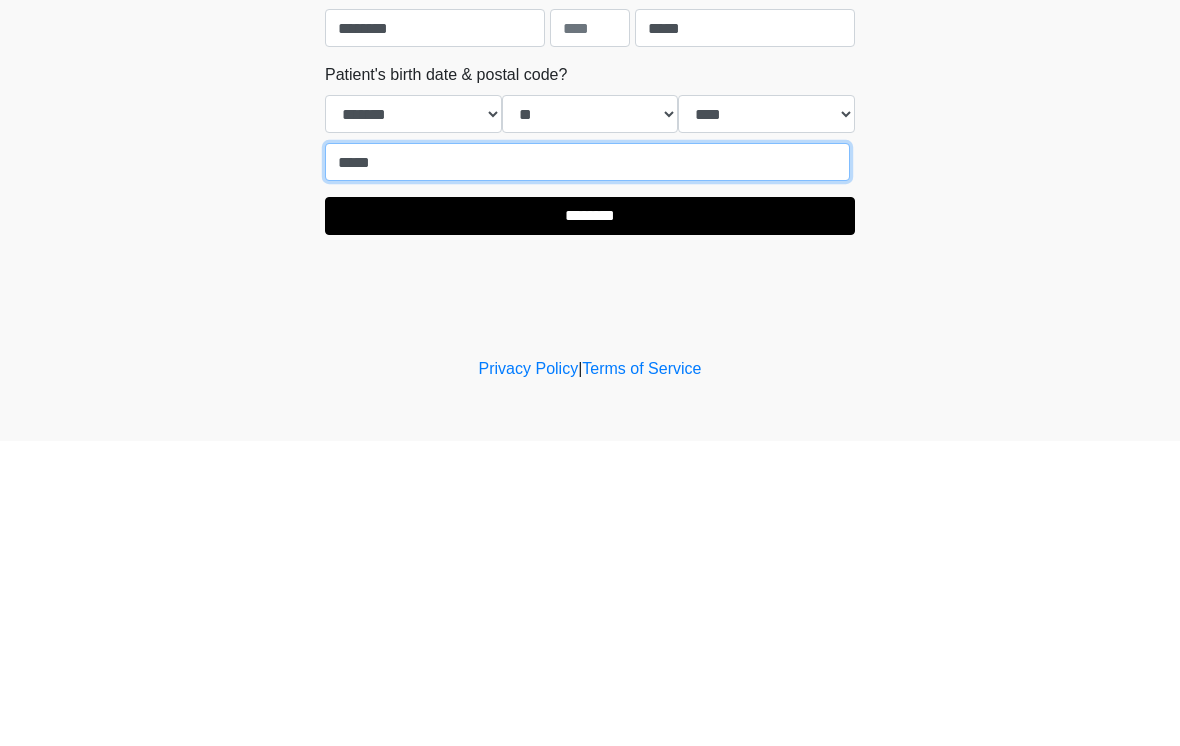 type on "*****" 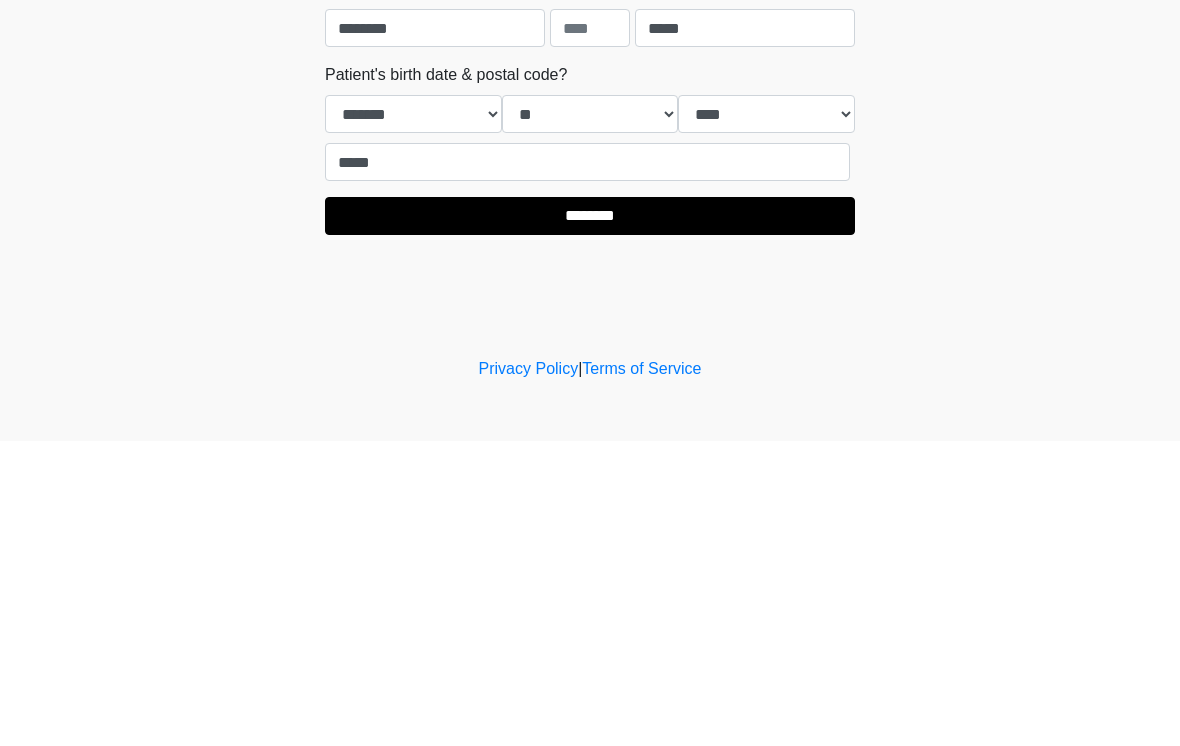 click on "********" at bounding box center [590, 521] 